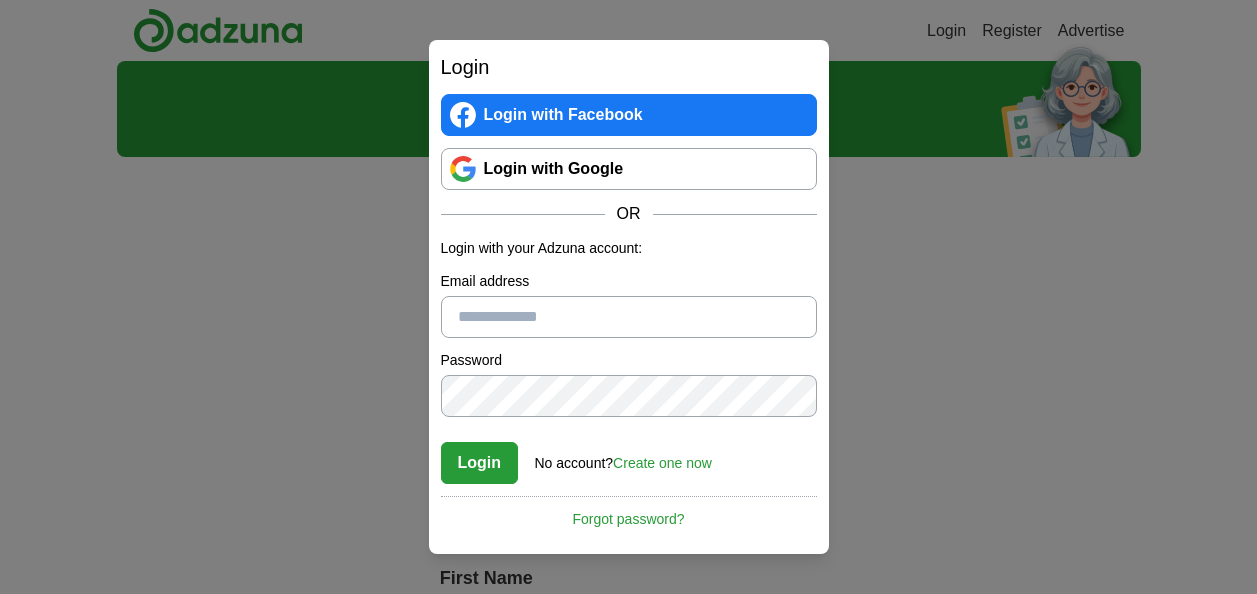scroll, scrollTop: 0, scrollLeft: 0, axis: both 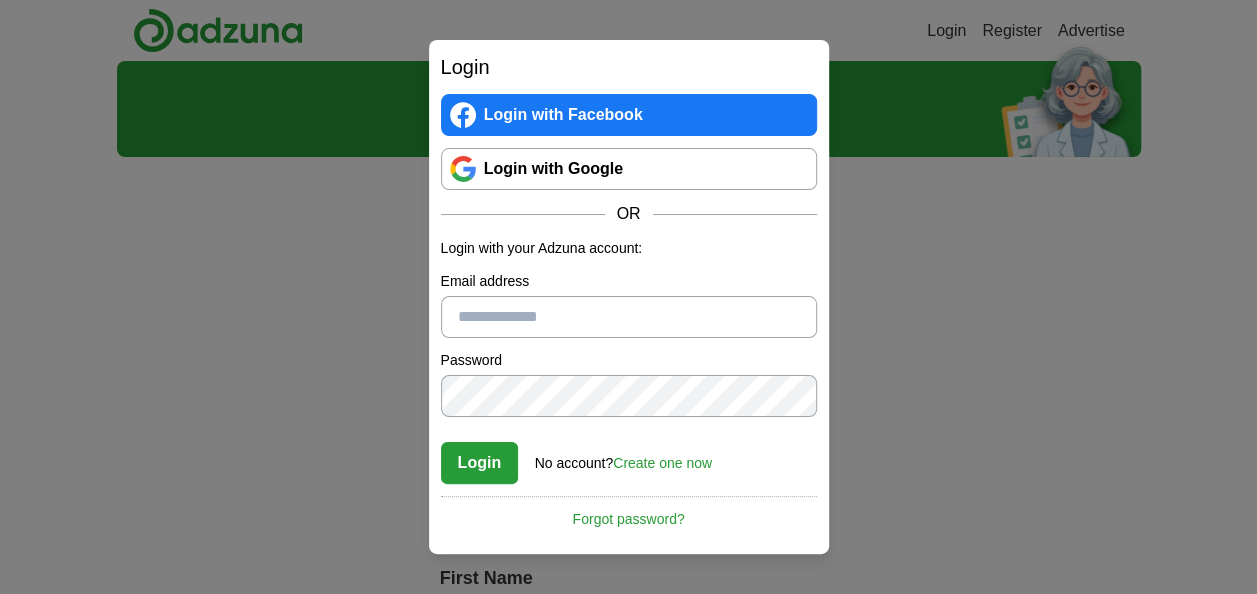 click on "Email address" at bounding box center [629, 317] 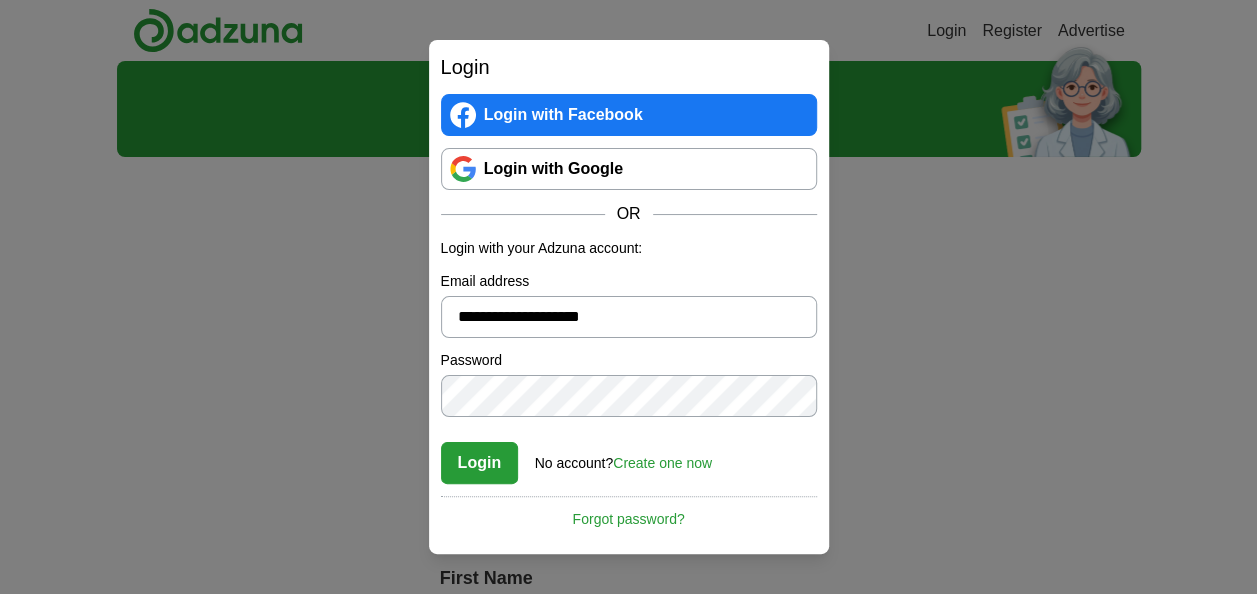 type on "**********" 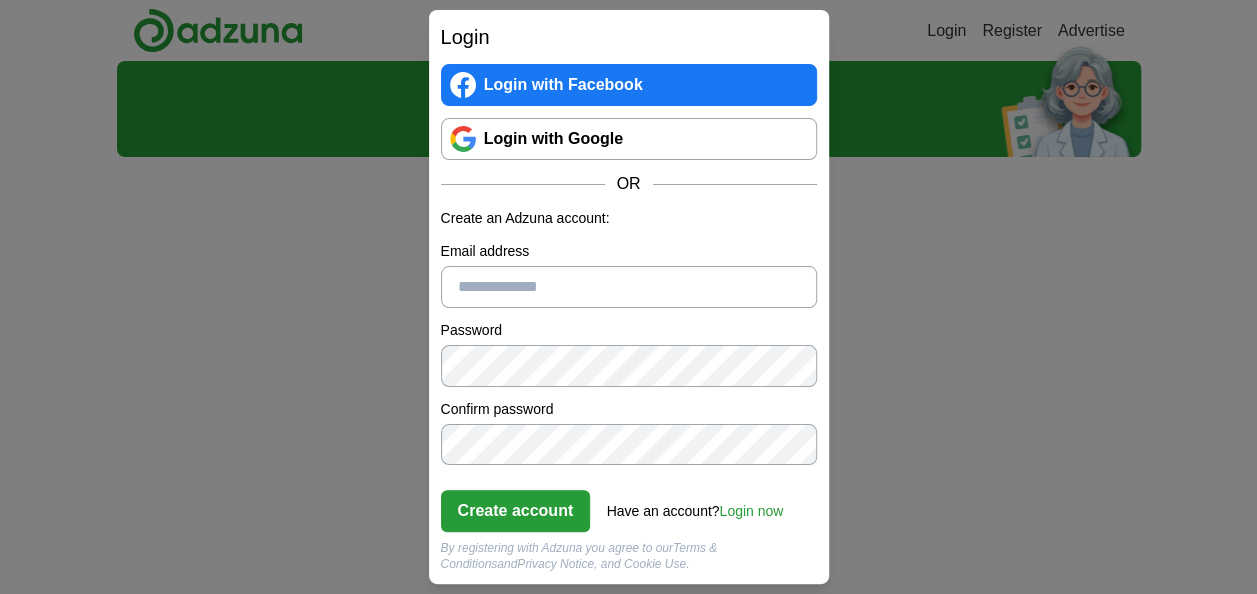 click on "Email address" at bounding box center [629, 287] 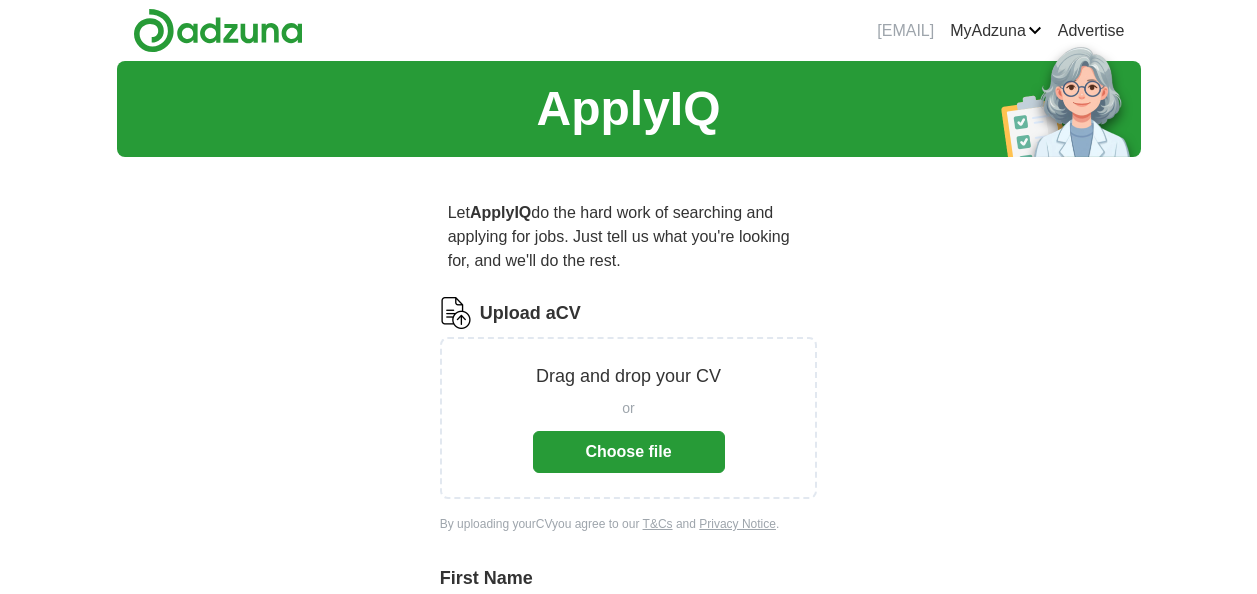 scroll, scrollTop: 0, scrollLeft: 0, axis: both 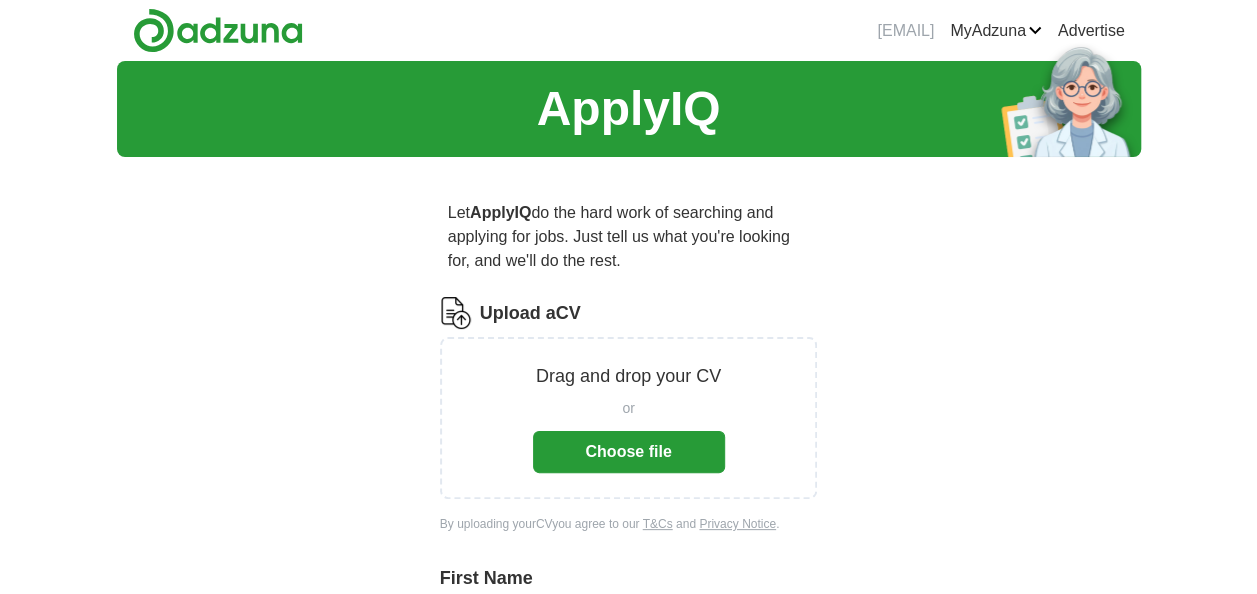 click on "Choose file" at bounding box center (629, 452) 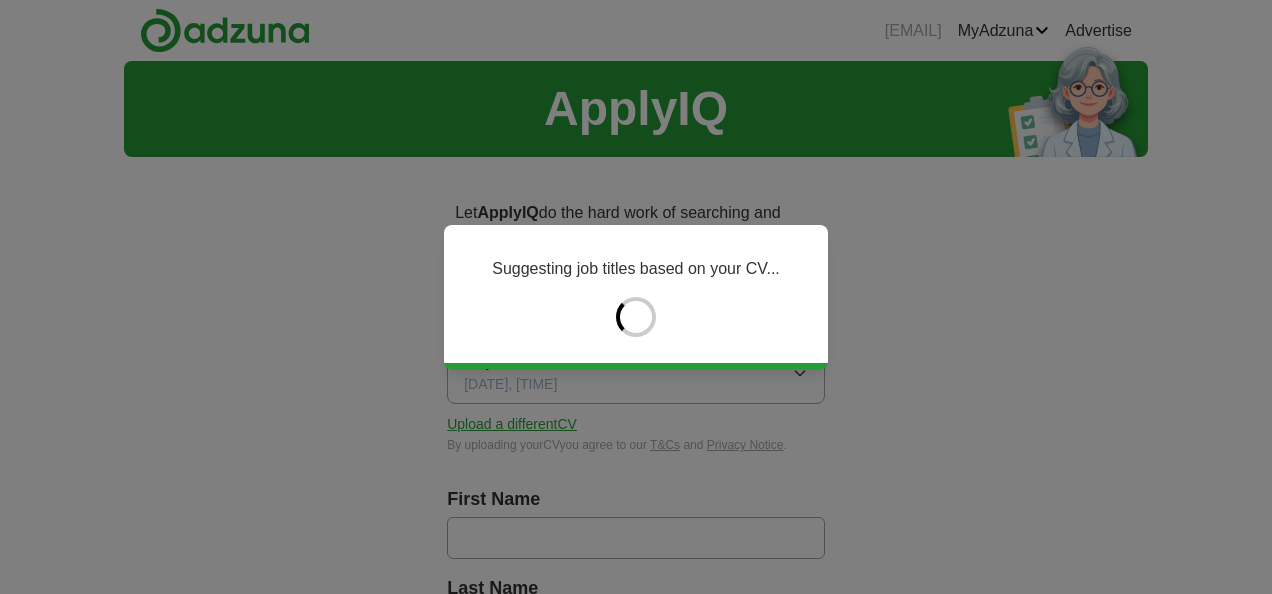 type on "********" 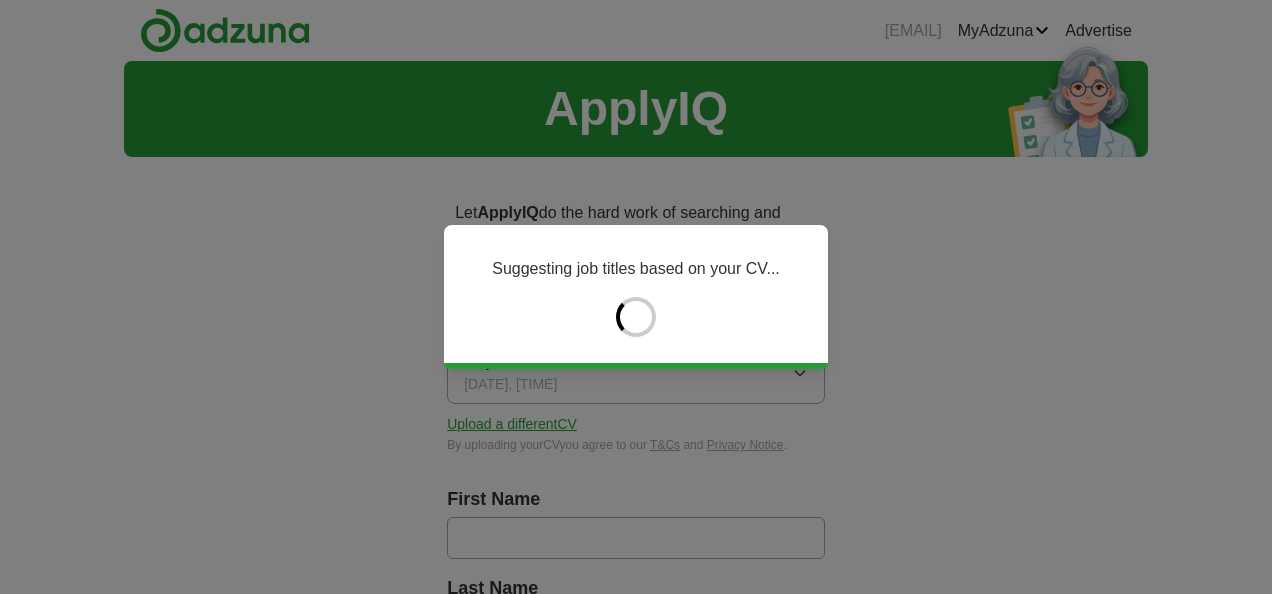 type on "*****" 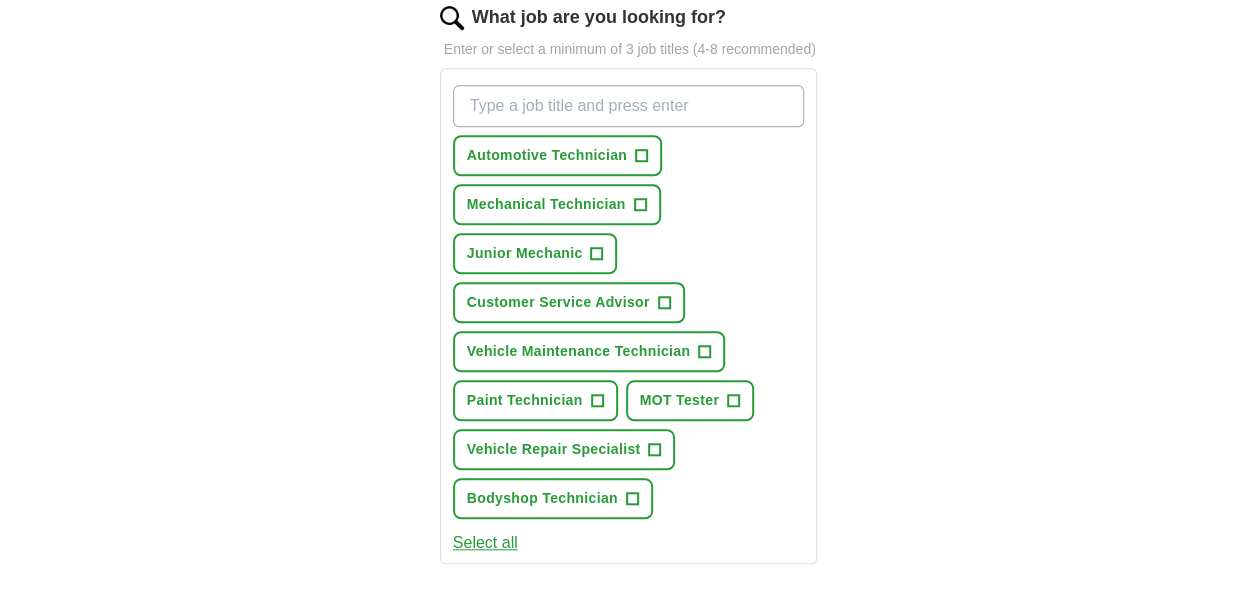 scroll, scrollTop: 704, scrollLeft: 0, axis: vertical 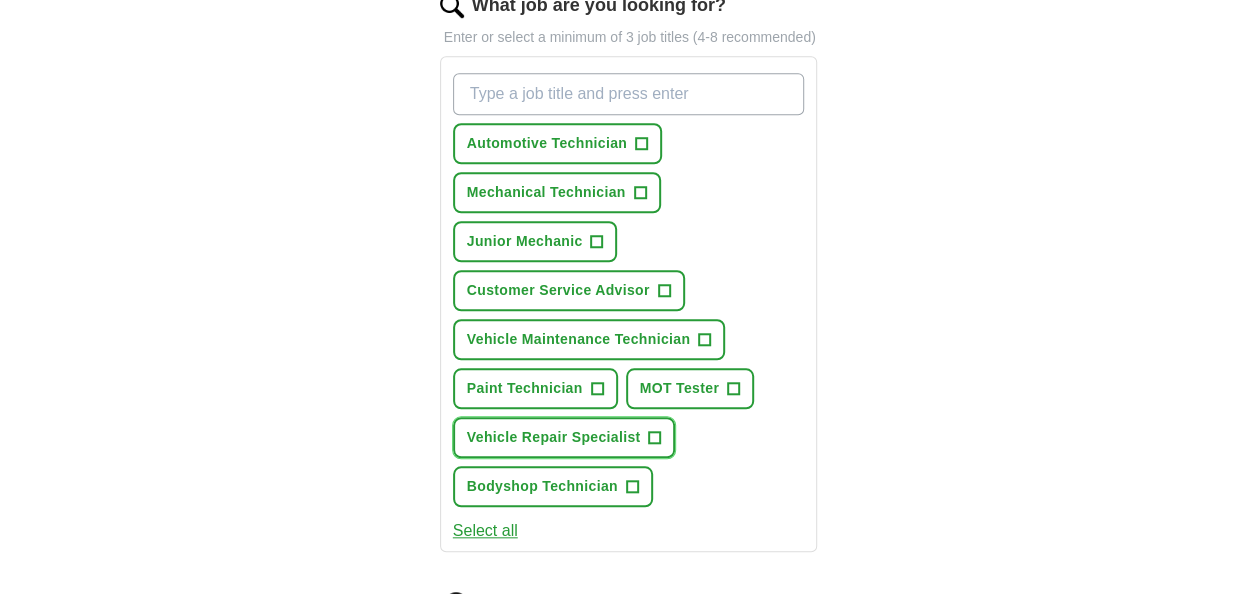 click on "+" at bounding box center (655, 438) 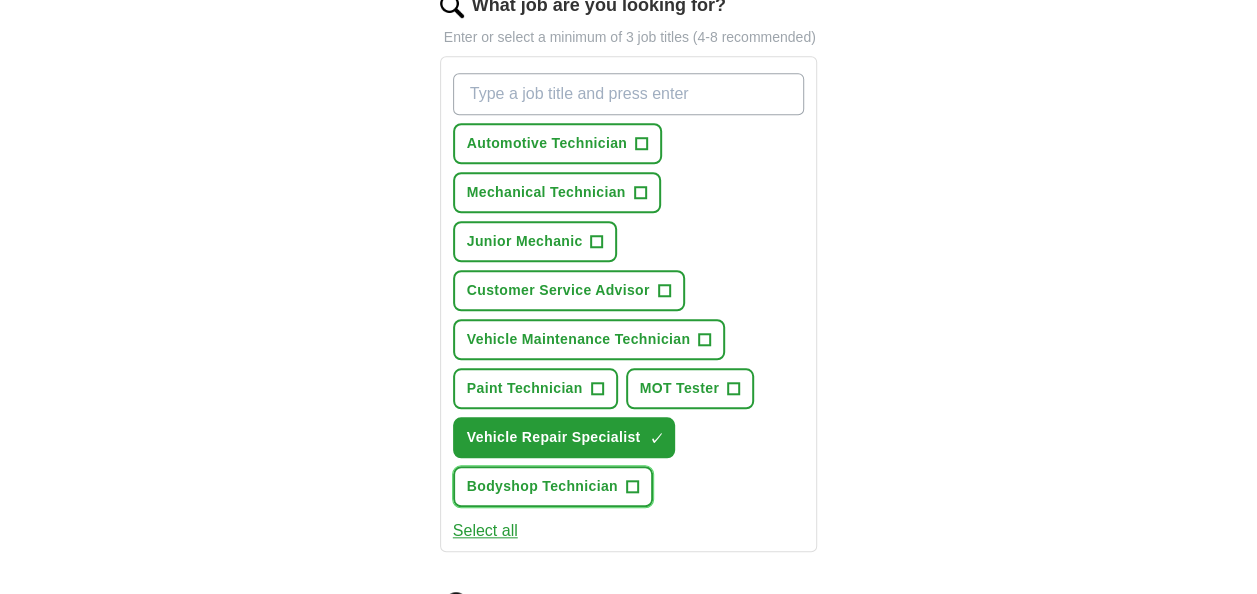 click on "+" at bounding box center (632, 487) 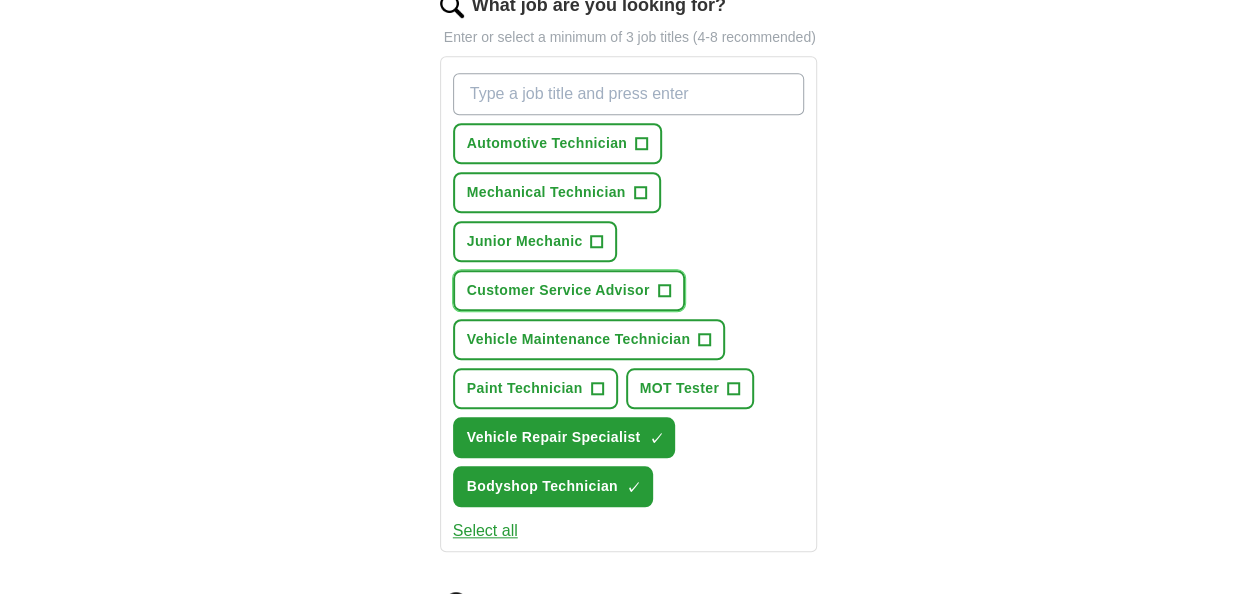 click on "+" at bounding box center [664, 291] 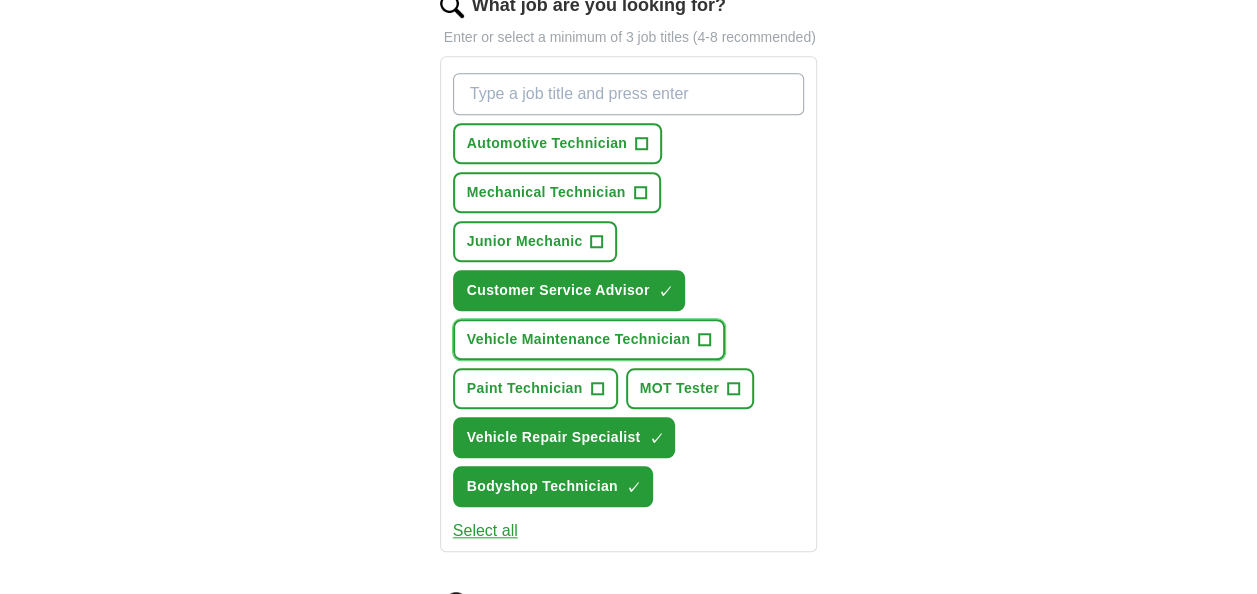 click on "+" at bounding box center [705, 340] 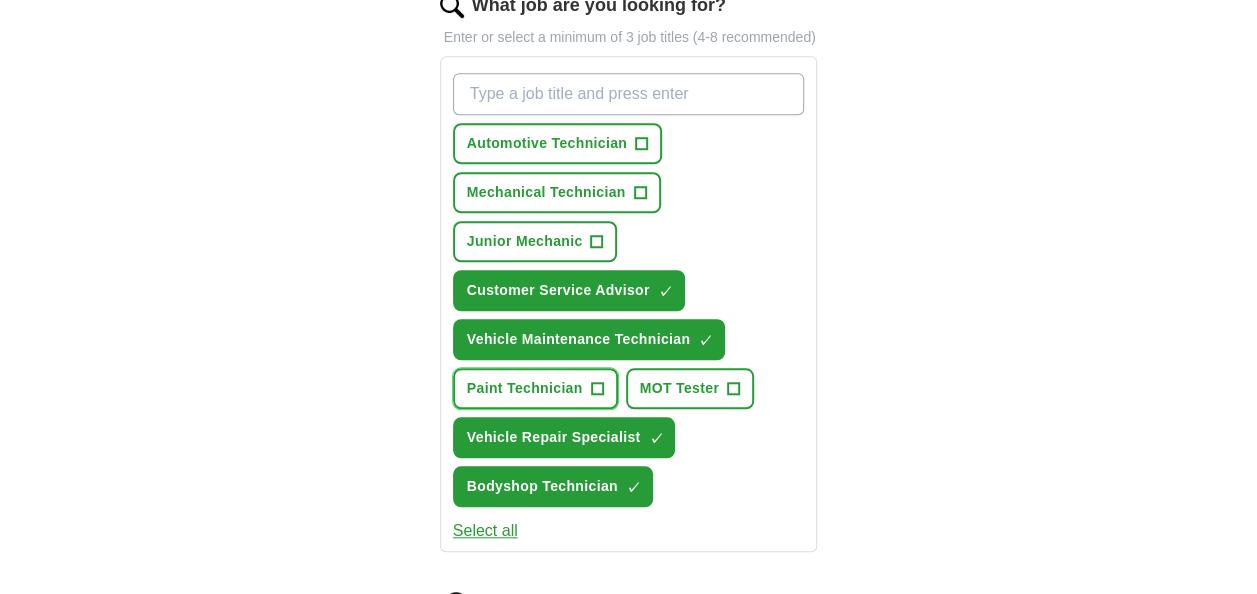 click on "+" at bounding box center (597, 389) 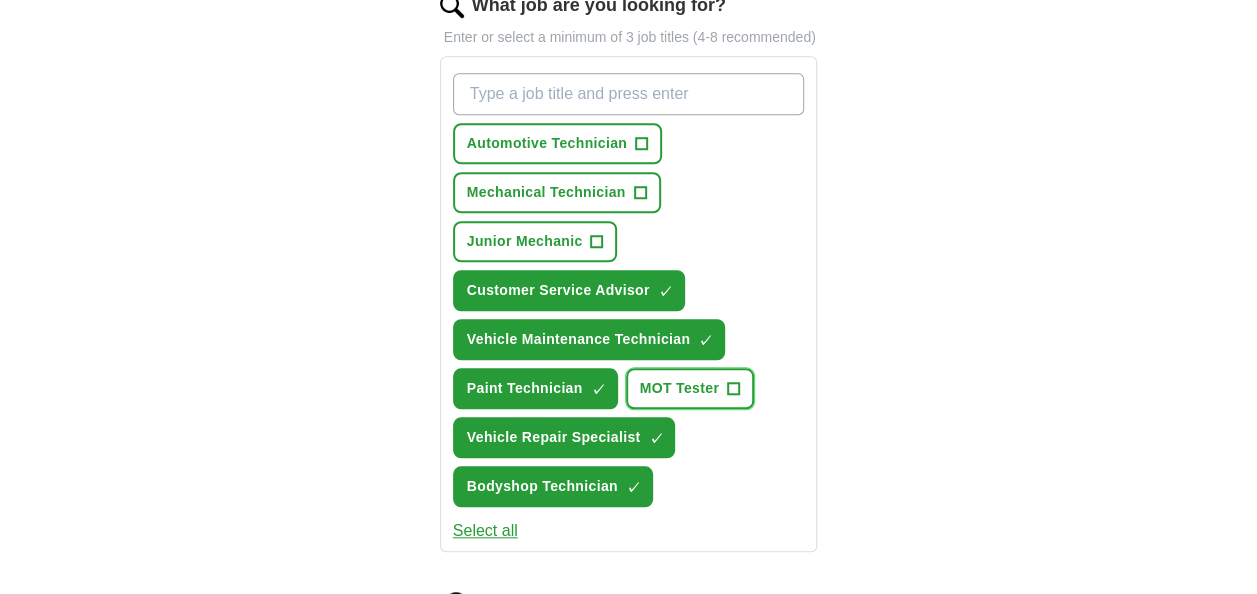 click on "+" at bounding box center [733, 389] 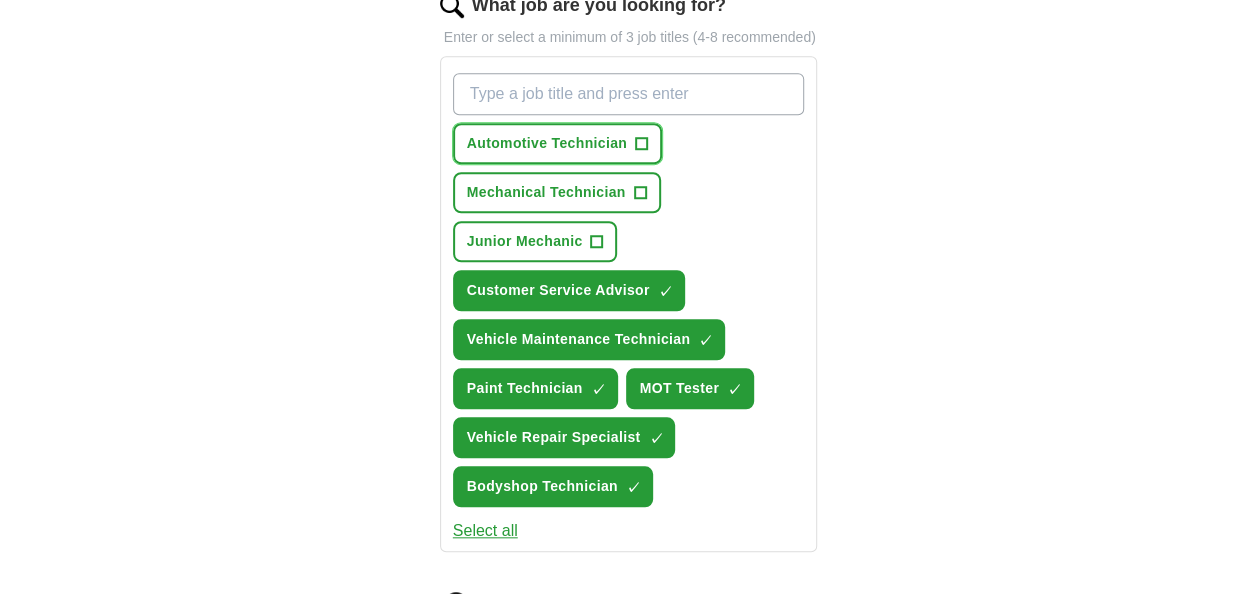click on "Automotive Technician +" at bounding box center (557, 143) 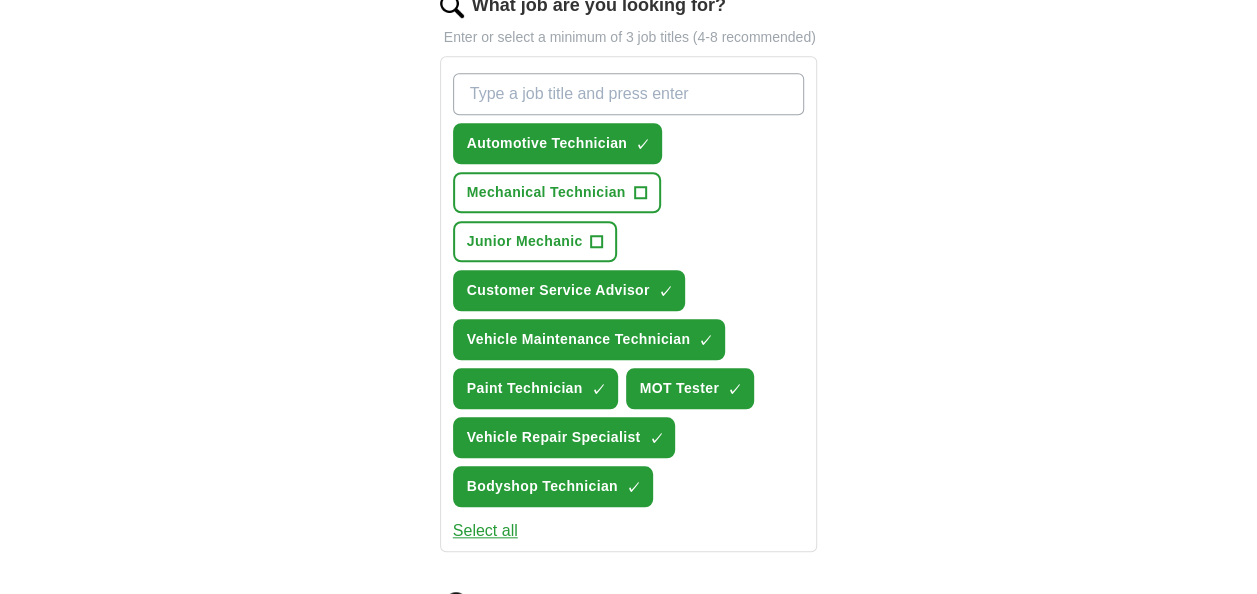 click on "ApplyIQ Let  ApplyIQ  do the hard work of searching and applying for jobs. Just tell us what you're looking for, and we'll do the rest. Select a CV ibby CV new .docx [DATE], [TIME] Upload a different  CV By uploading your  CV  you agree to our   T&Cs   and   Privacy Notice . First Name ******** Last Name ***** What job are you looking for? Enter or select a minimum of 3 job titles (4-8 recommended) Automotive Technician ✓ × Mechanical Technician + Junior Mechanic + Customer Service Advisor ✓ × Vehicle Maintenance Technician ✓ × Paint Technician ✓ × MOT Tester ✓ × Vehicle Repair Specialist ✓ × Bodyshop Technician ✓ × Select all Where do you want to work? 25 mile radius What's your minimum salary? No minimum salary set £ 20 k £ 100 k+ Start applying for jobs By registering, you consent to us applying to suitable jobs for you" at bounding box center [629, 221] 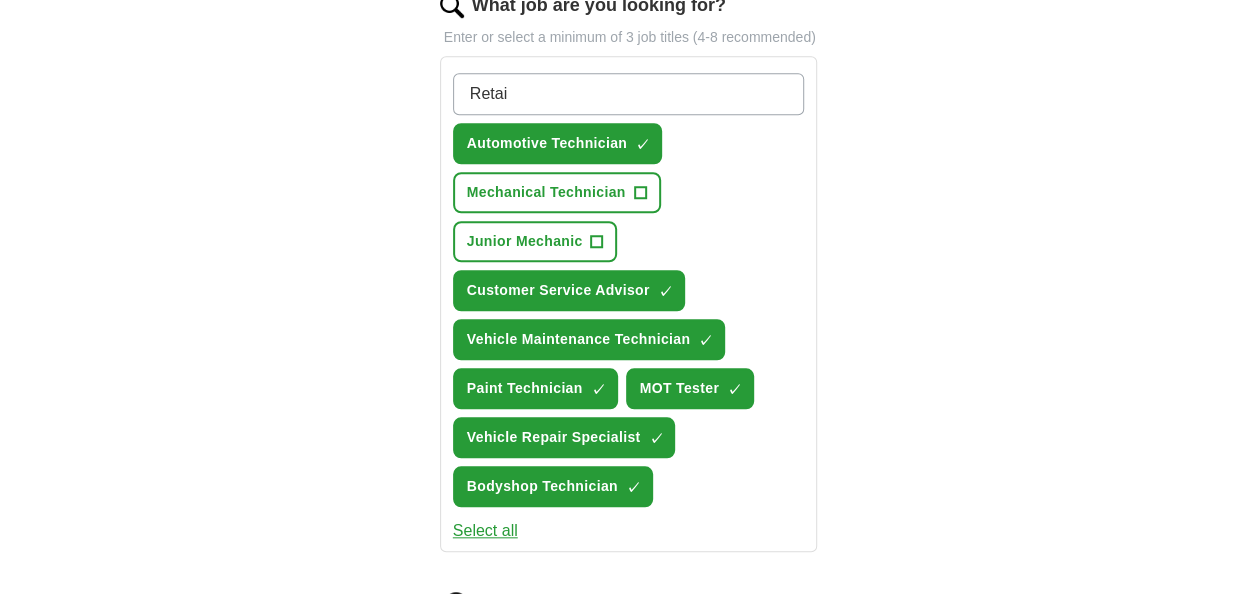 type on "Retail" 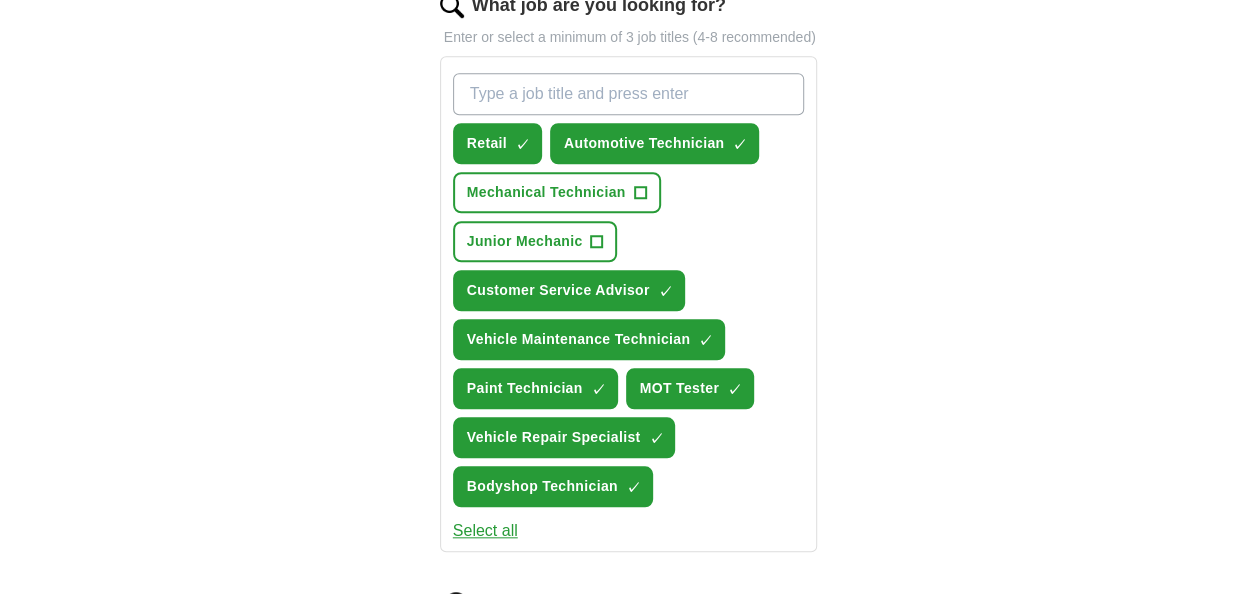 click on "What job are you looking for?" at bounding box center [629, 94] 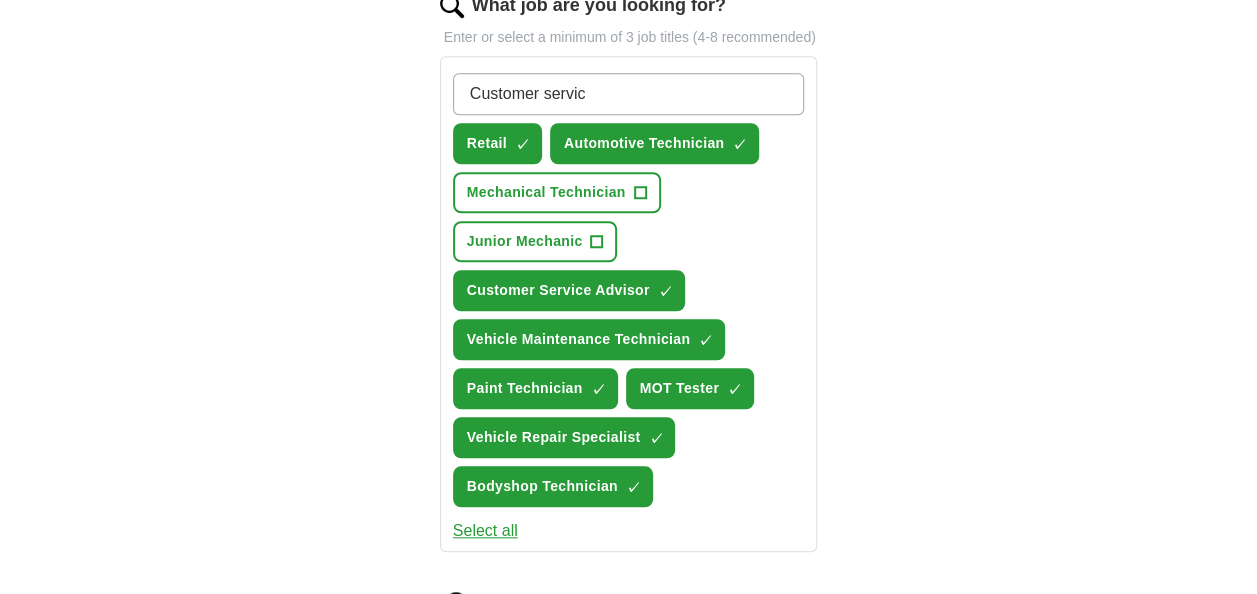 type on "Customer service" 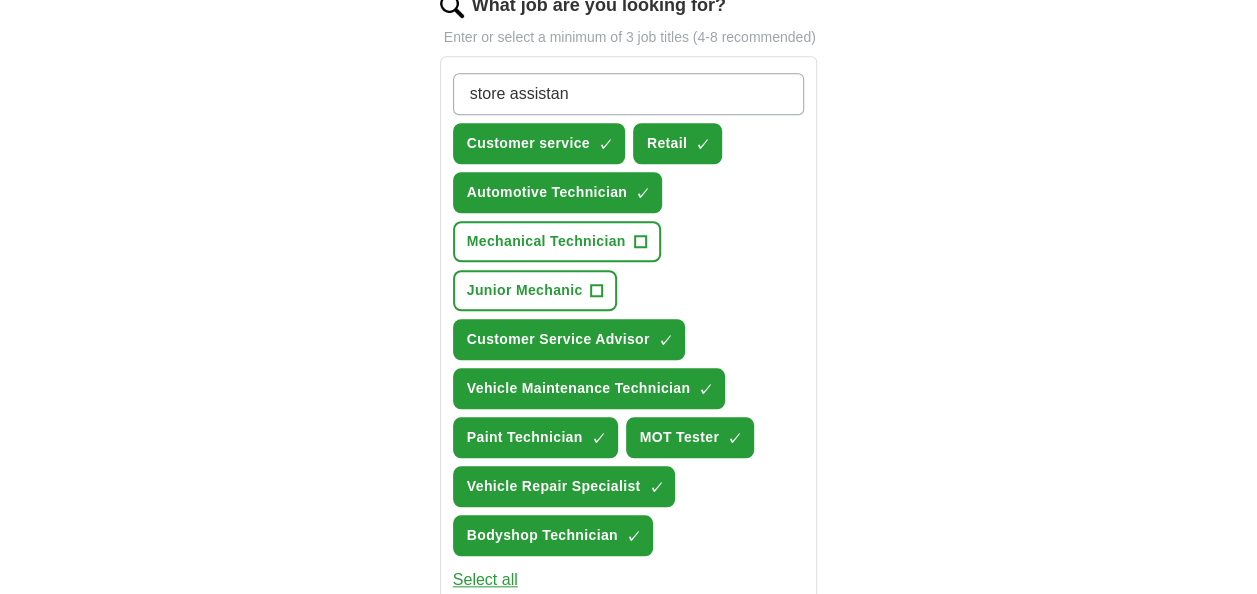 type on "store assistant" 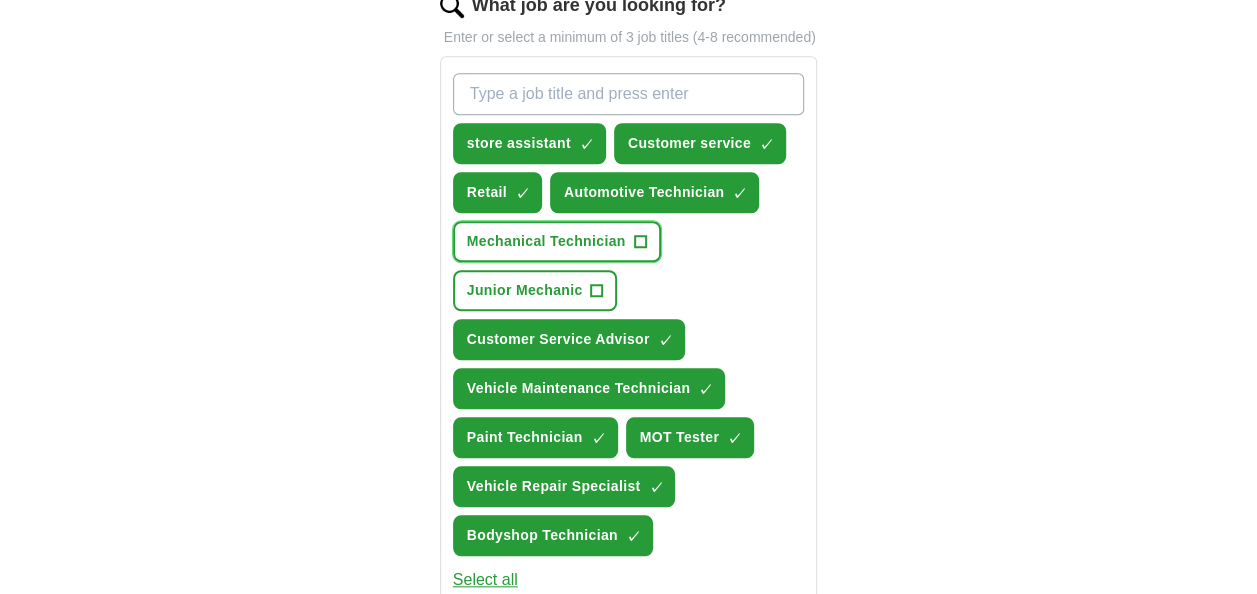 click on "+" at bounding box center [640, 242] 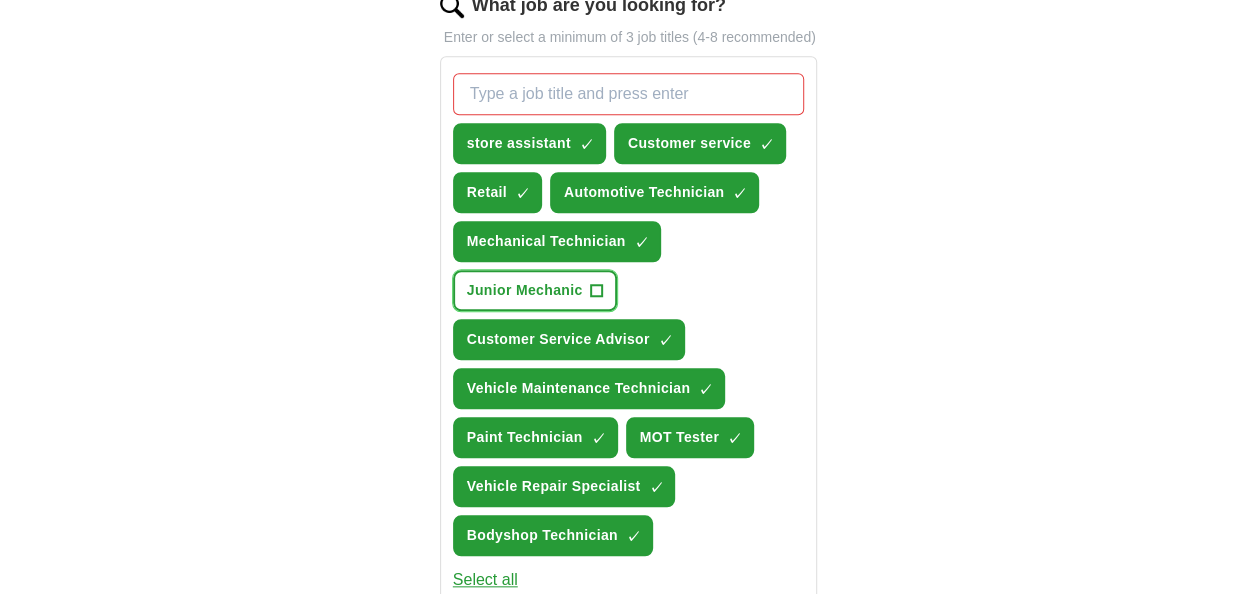 click on "+" at bounding box center (597, 291) 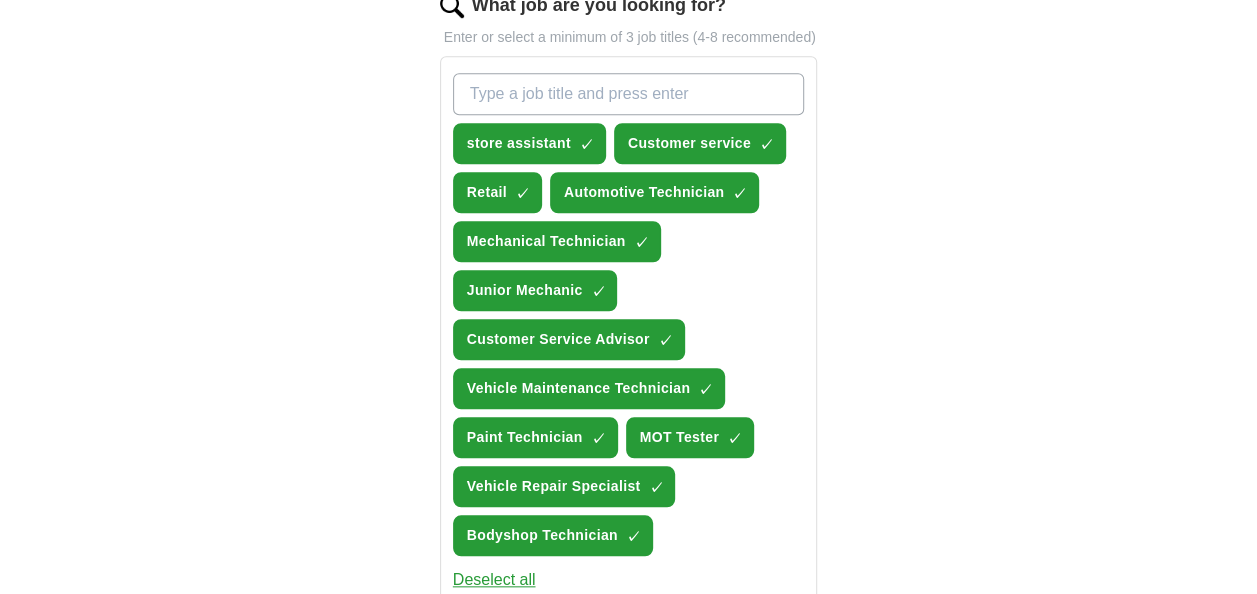 click on "What job are you looking for?" at bounding box center [629, 94] 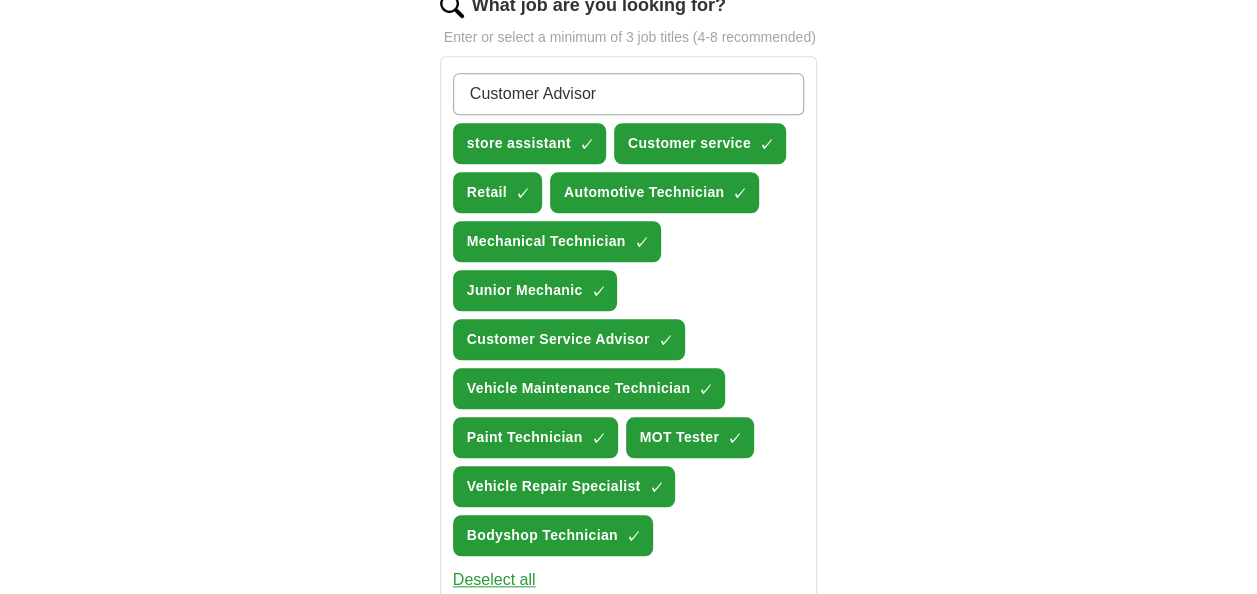 type on "Customer Advisor" 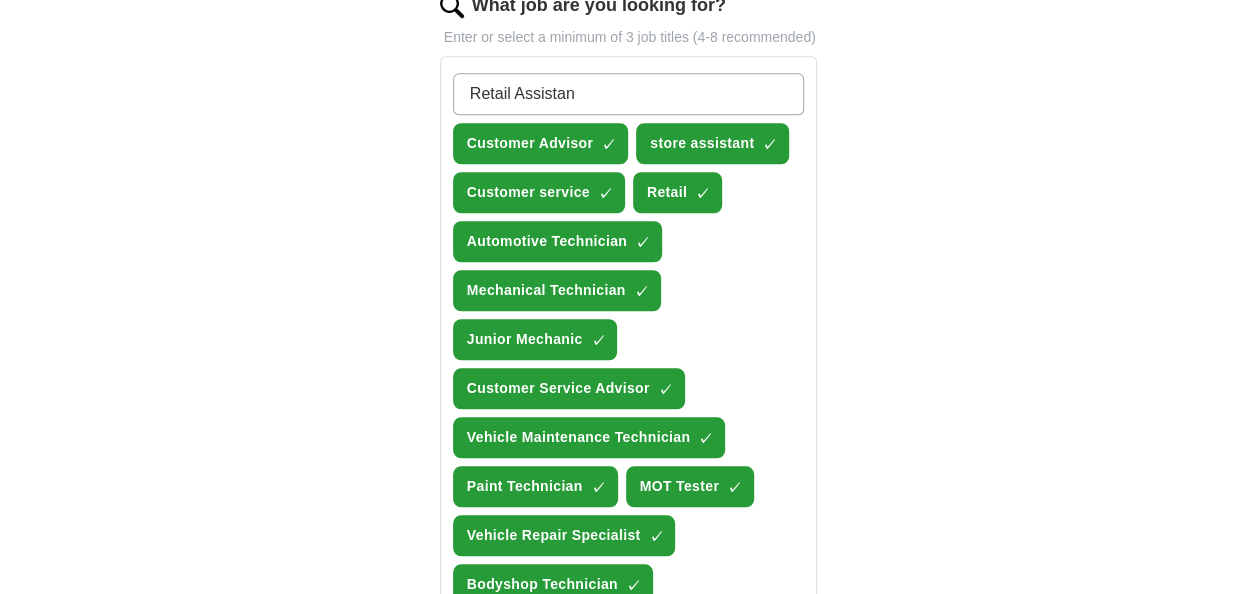 type on "Retail Assistant" 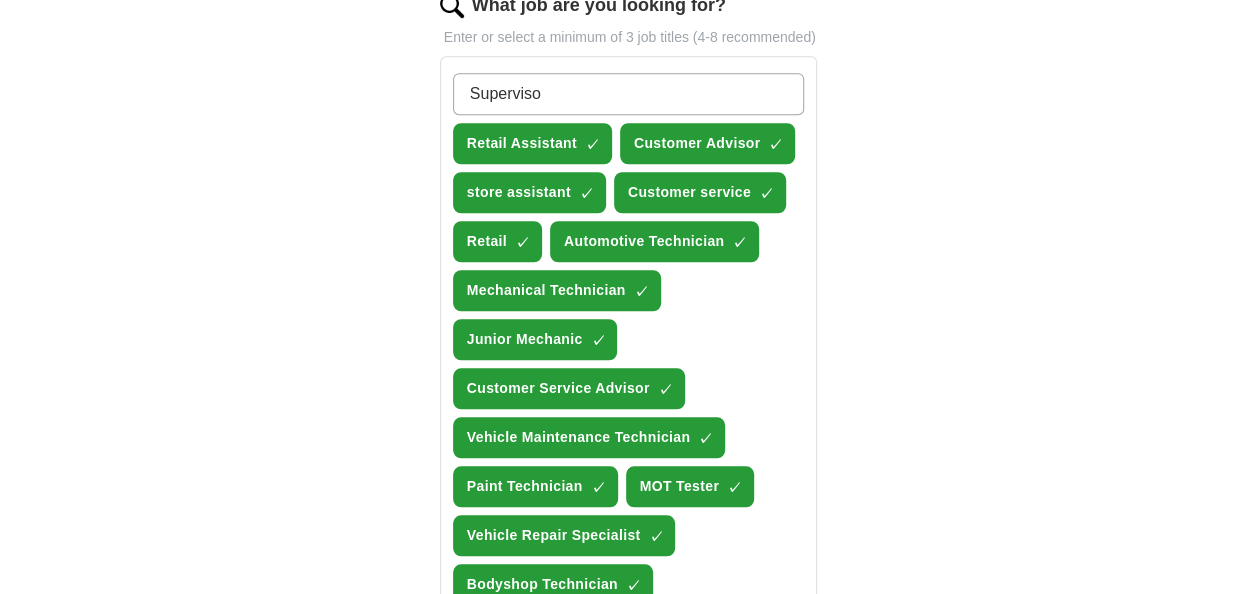 type on "Supervisor" 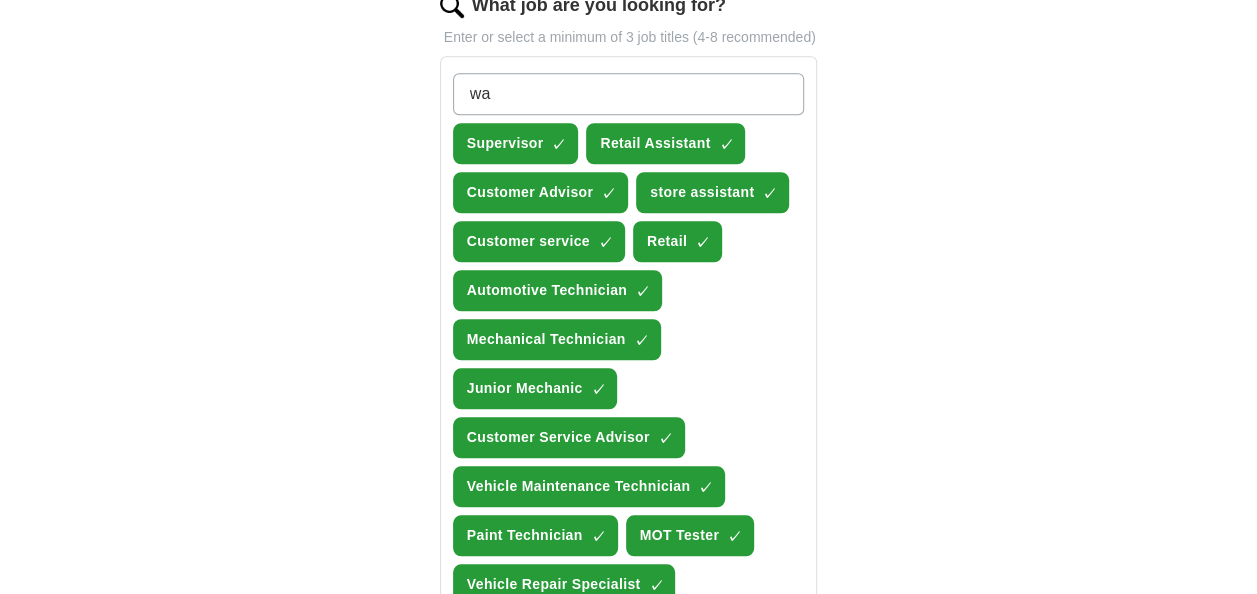 type on "w" 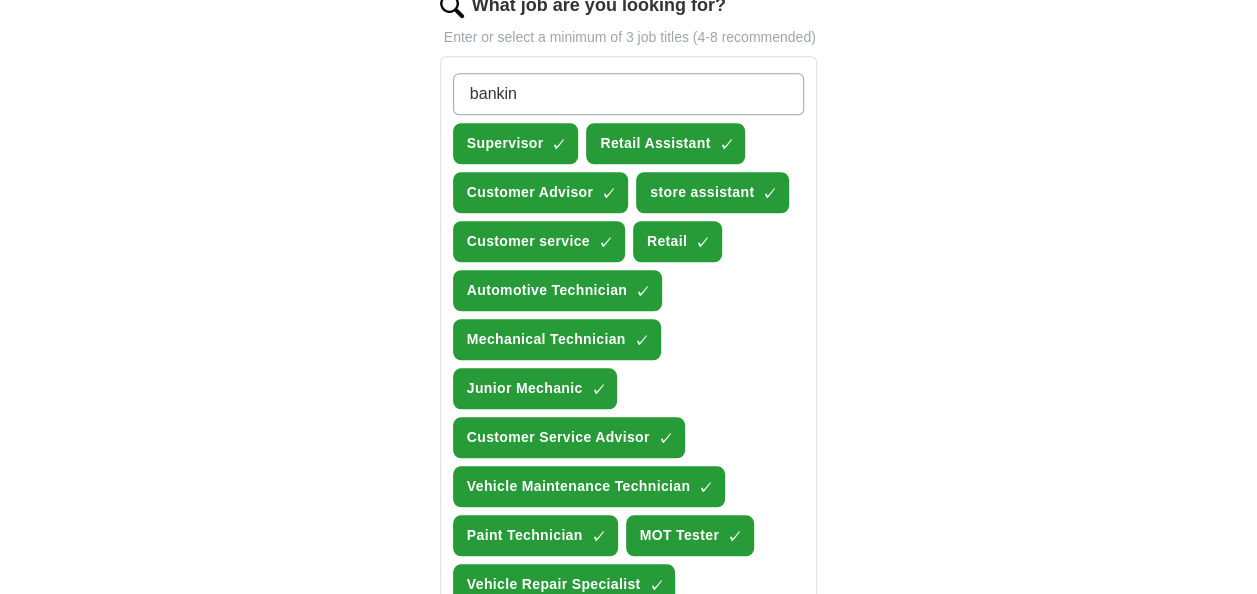 type on "banking" 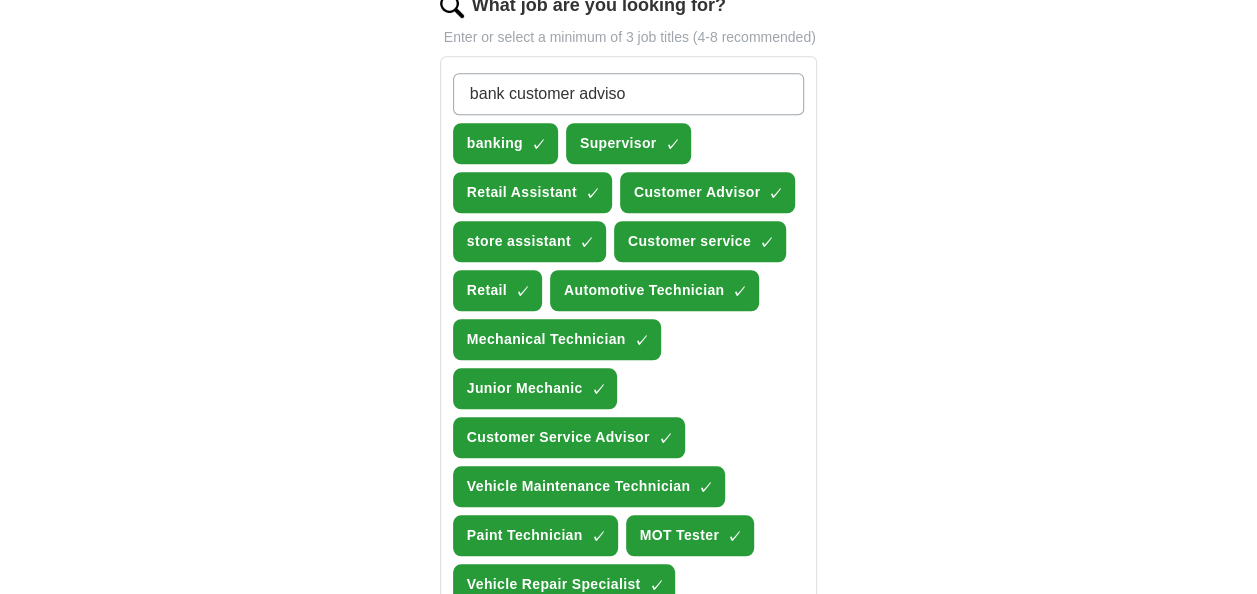 type on "bank customer advisor" 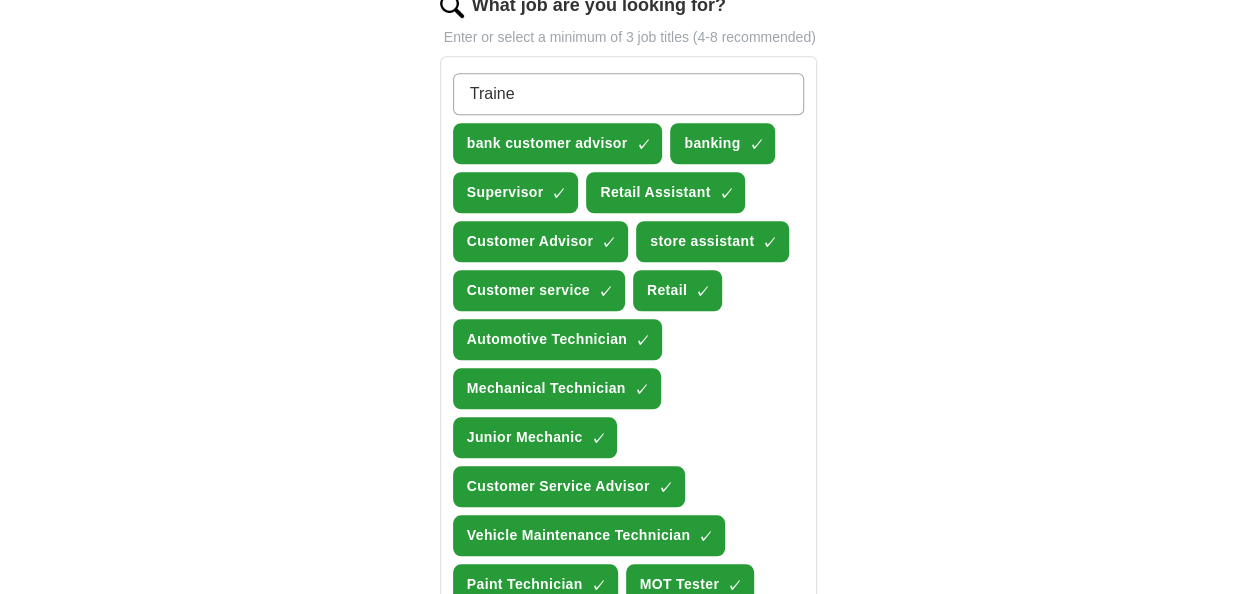 type on "Trainee" 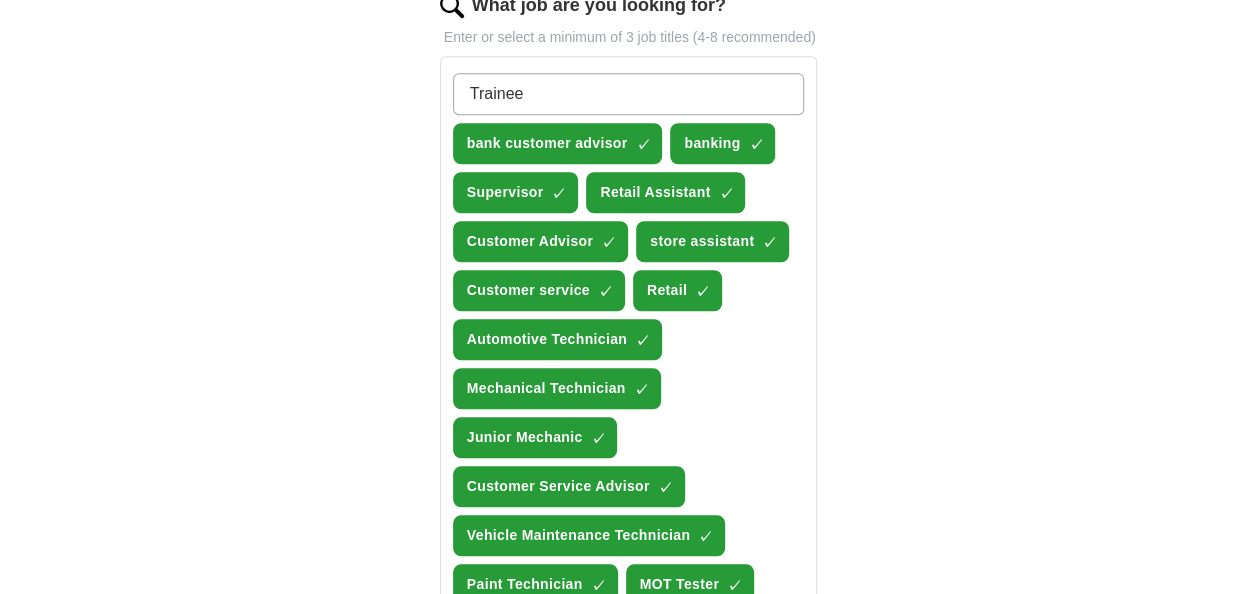 type 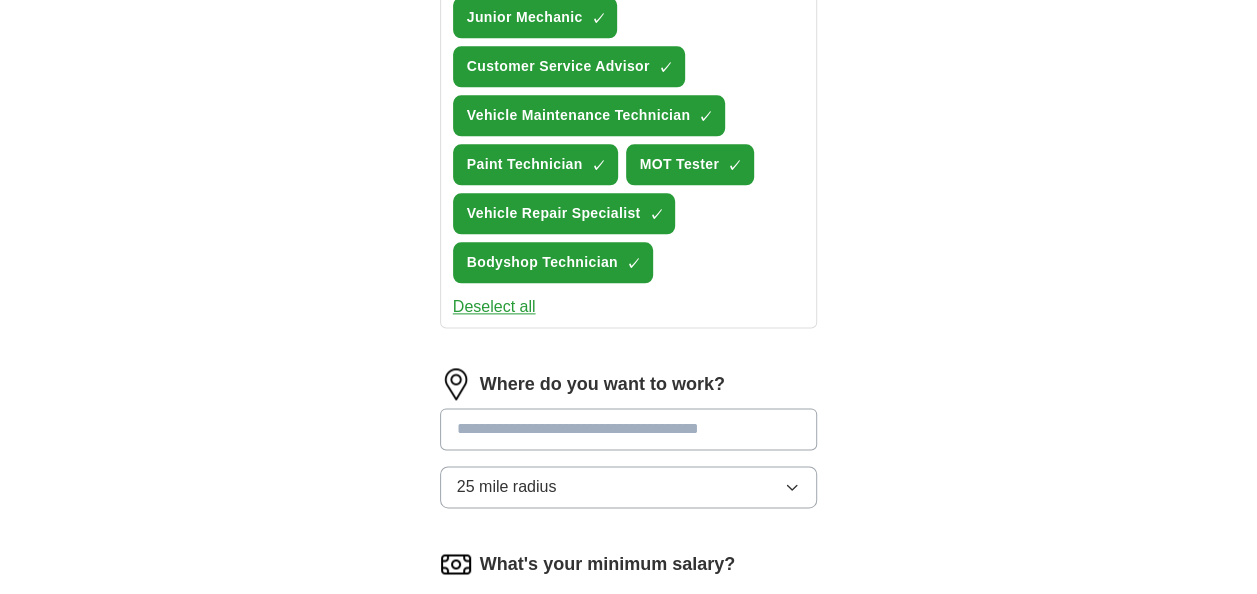 scroll, scrollTop: 1140, scrollLeft: 0, axis: vertical 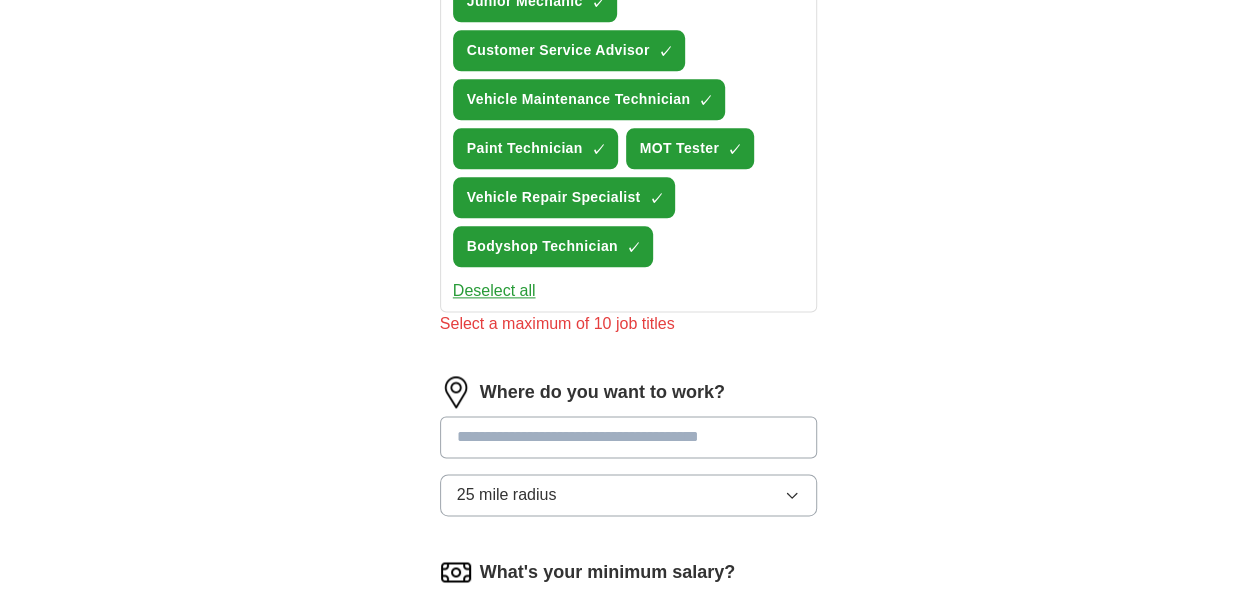 click on "Where do you want to work? 25 mile radius" at bounding box center [629, 454] 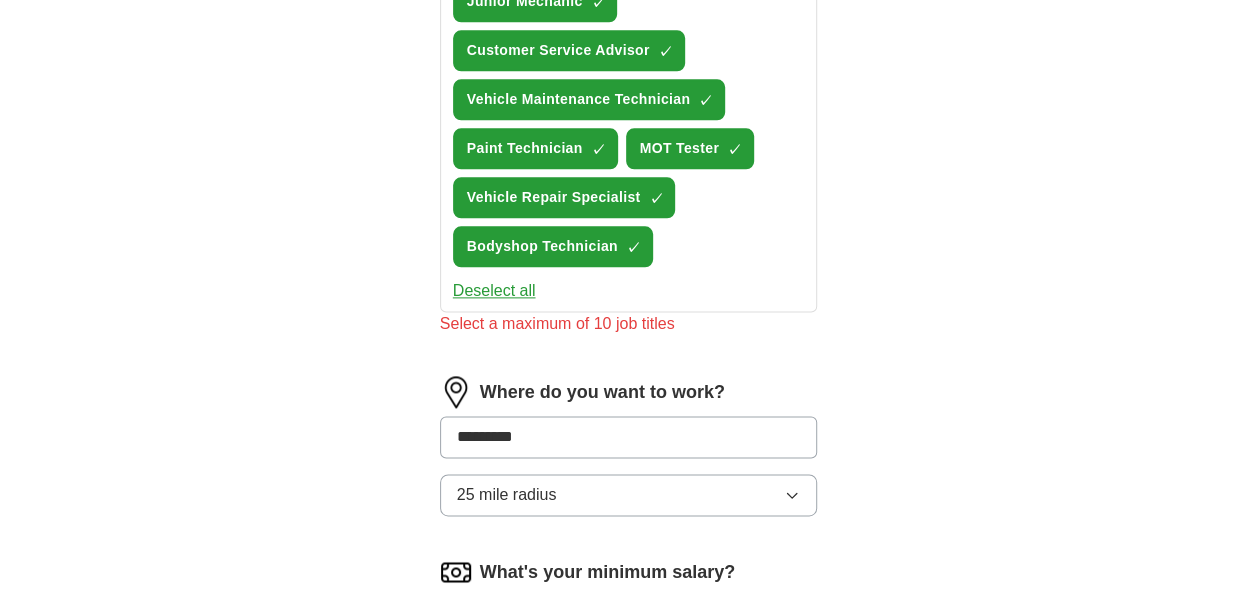 type on "**********" 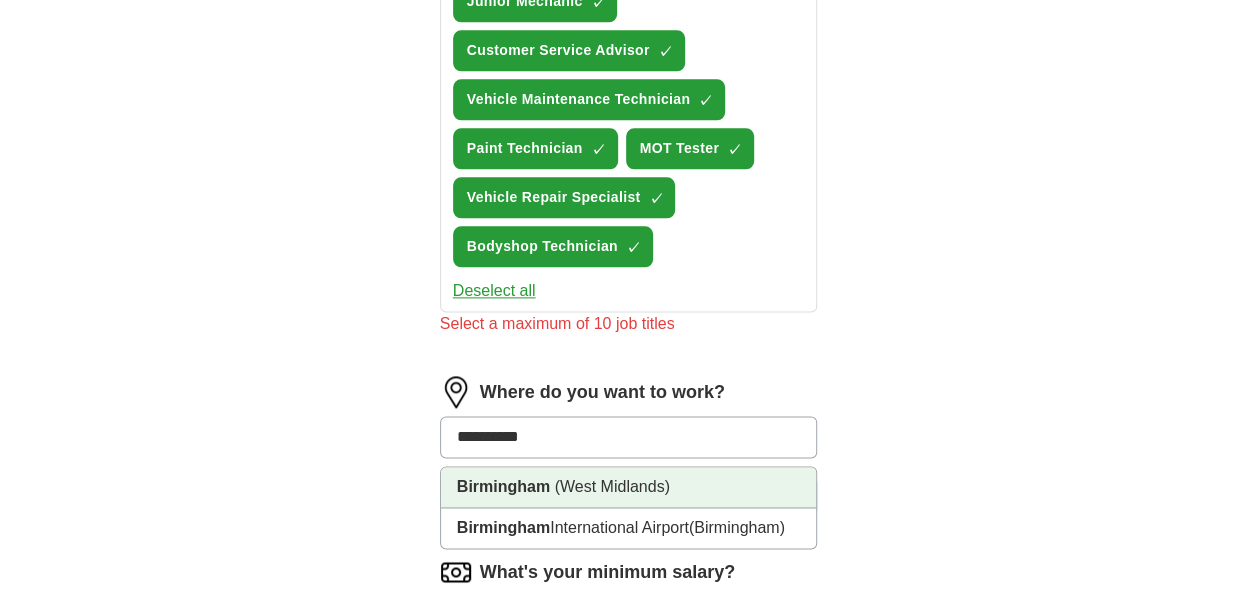 click on "(West Midlands)" at bounding box center (612, 486) 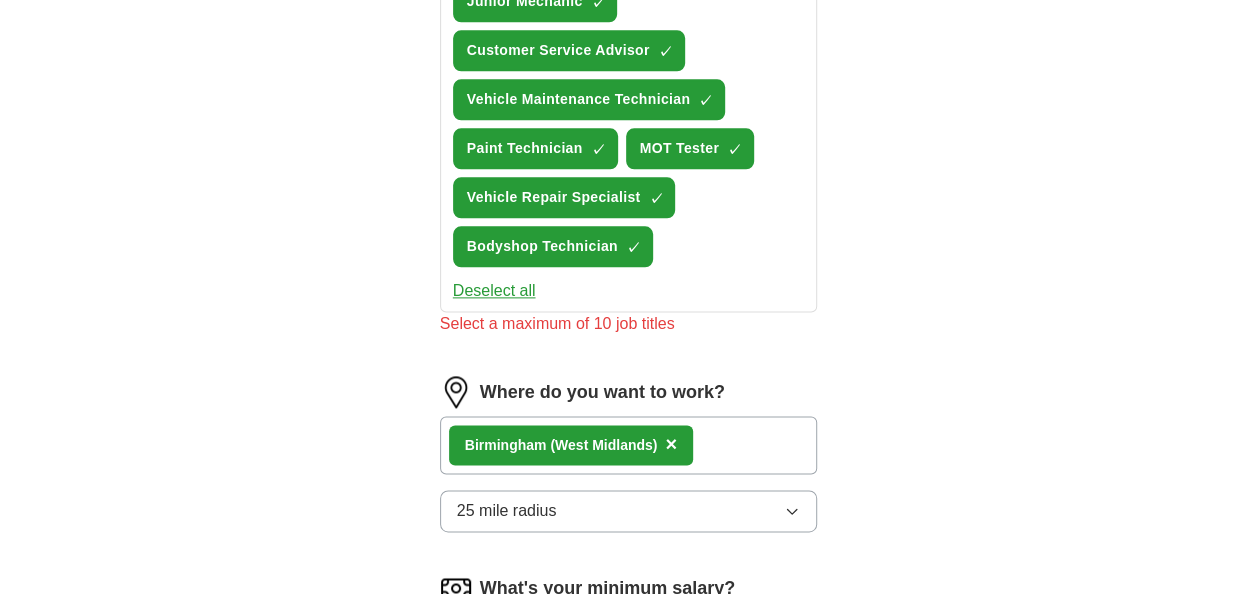click on "Let  ApplyIQ  do the hard work of searching and applying for jobs. Just tell us what you're looking for, and we'll do the rest. Select a CV ibby CV new .docx [DATE], [TIME] Upload a different  CV By uploading your  CV  you agree to our   T&Cs   and   Privacy Notice . First Name ******** Last Name ***** What job are you looking for? Enter or select a minimum of 3 job titles (4-8 recommended) Trainee + bank customer advisor ✓ × banking ✓ × Supervisor ✓ × Retail Assistant ✓ × Customer Advisor  ✓ × store assistant + Customer service + Retail ✓ × Automotive Technician ✓ × Mechanical Technician + Junior Mechanic + Customer Service Advisor ✓ × Vehicle Maintenance Technician + Paint Technician ✓ × MOT Tester ✓ × Vehicle Repair Specialist + Bodyshop Technician ✓ × Select all Select a maximum of 10 job titles Where do you want to work? Birmingham   (West Midlands) × 25 mile radius What's your minimum salary? No minimum salary set £ 20 k £ 100" at bounding box center (629, -41) 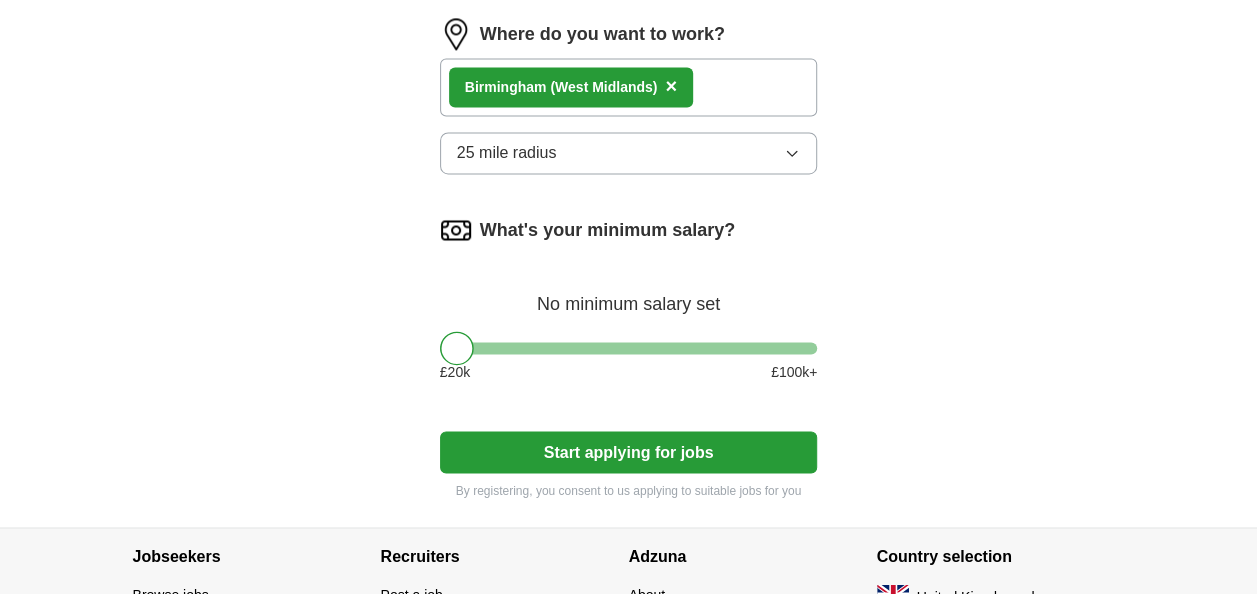 scroll, scrollTop: 1540, scrollLeft: 0, axis: vertical 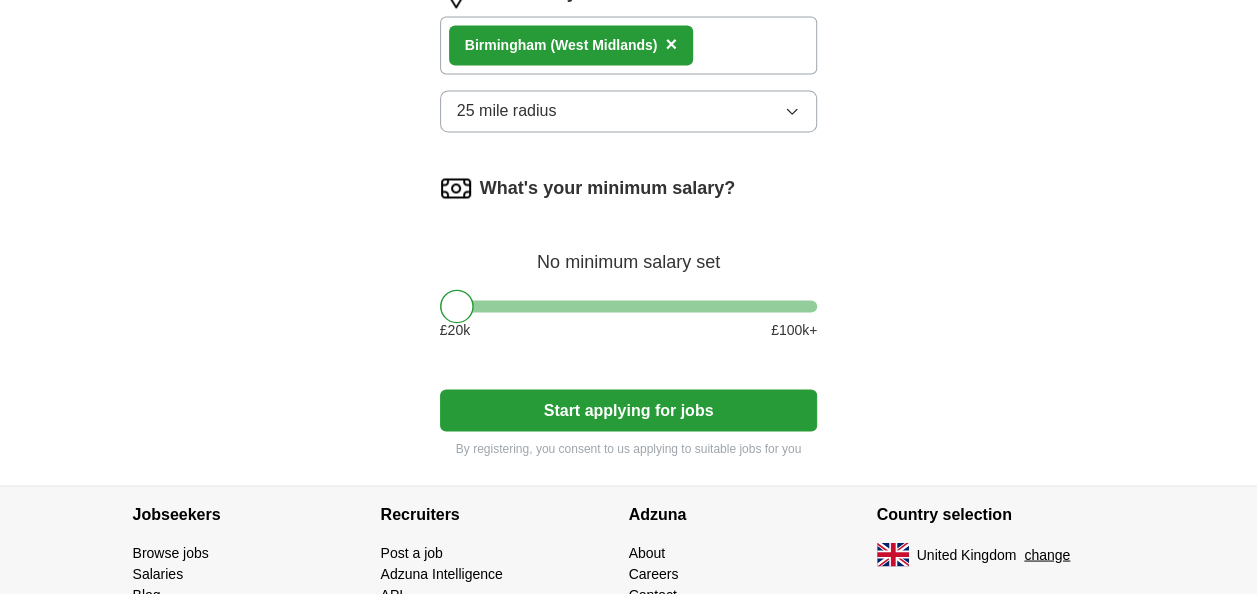 click on "25 mile radius" at bounding box center [629, 111] 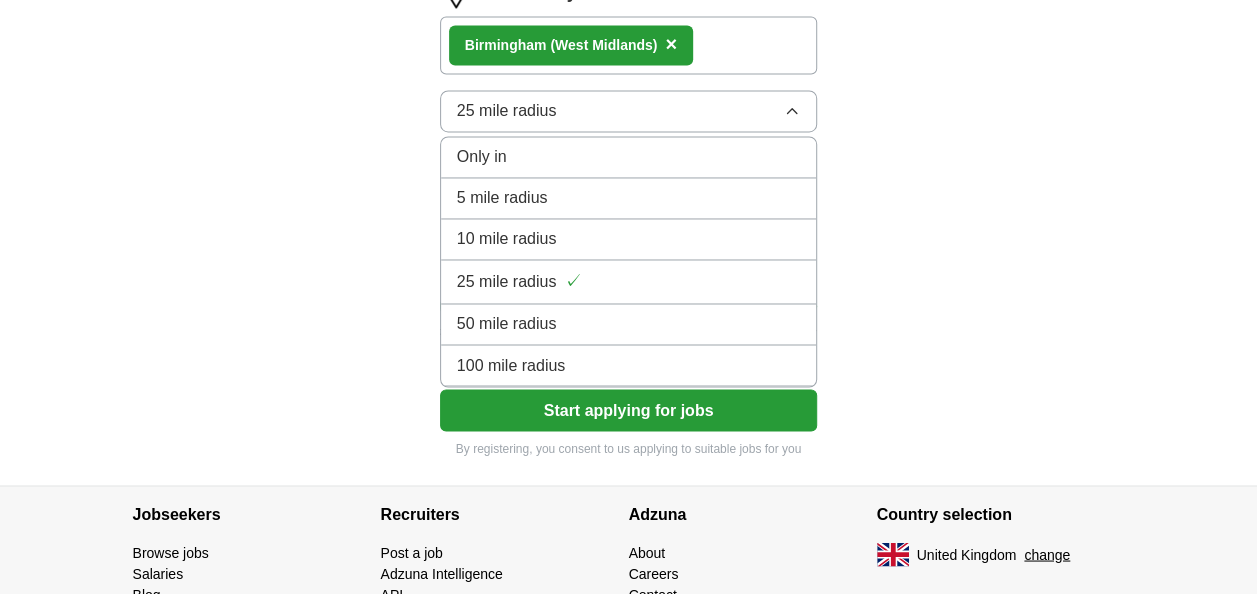 click on "10 mile radius" at bounding box center [507, 239] 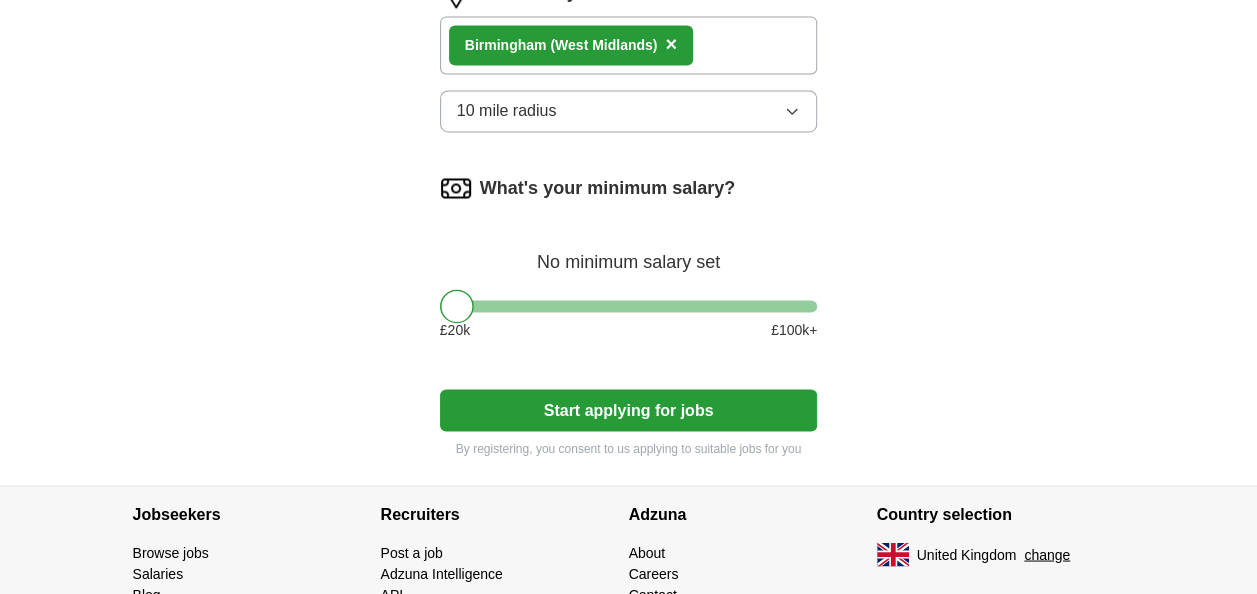 click on "ApplyIQ Let  ApplyIQ  do the hard work of searching and applying for jobs. Just tell us what you're looking for, and we'll do the rest. Select a CV ibby CV new .docx [DATE], [TIME] Upload a different  CV By uploading your  CV  you agree to our   T&Cs   and   Privacy Notice . First Name [FIRST] Last Name [LAST] What job are you looking for? Enter or select a minimum of 3 job titles (4-8 recommended) Trainee ✓ × [JOB_TITLE] ✓ × [JOB_TITLE] ✓ × Supervisor ✓ × Retail Assistant ✓ × Customer Advisor  ✓ × [JOB_TITLE] ✓ × Customer service ✓ × Retail ✓ × Automotive Technician ✓ × Mechanical Technician ✓ × Junior Mechanic ✓ × Customer Service Advisor ✓ × Vehicle Maintenance Technician ✓ × Paint Technician ✓ × MOT Tester ✓ × Vehicle Repair Specialist ✓ × Bodyshop Technician ✓ × Deselect all Select a maximum of 10 job titles Where do you want to work? [CITY]   ([REGION]) × 10 mile radius What's your minimum salary? No minimum salary set £ 20 k" at bounding box center [629, -497] 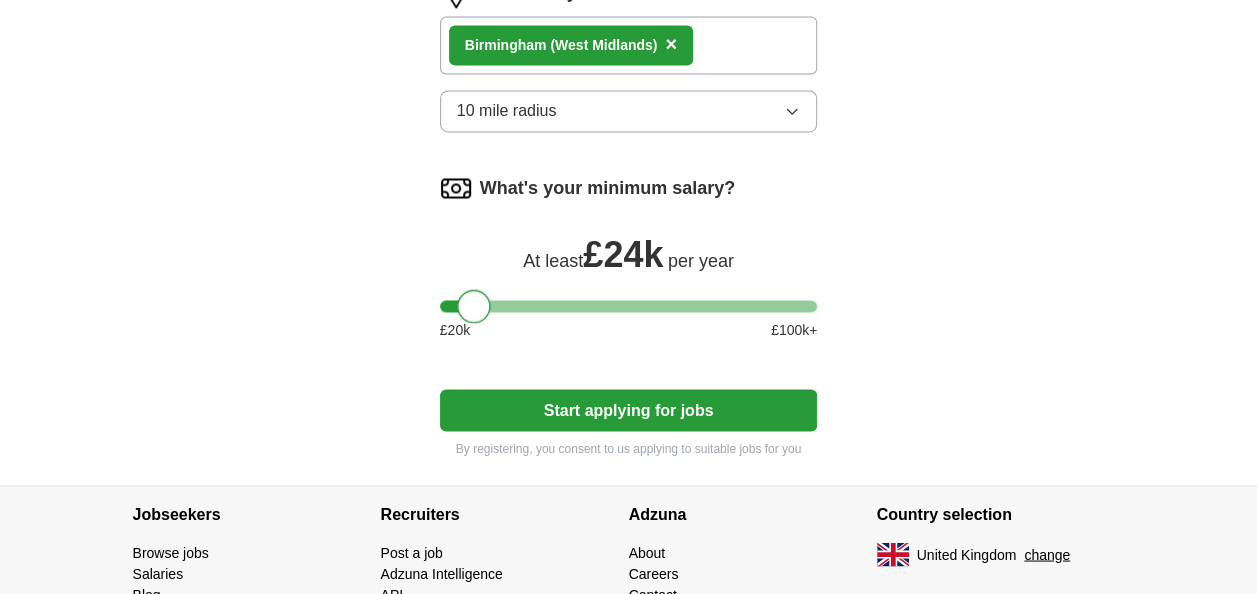 drag, startPoint x: 460, startPoint y: 290, endPoint x: 478, endPoint y: 296, distance: 18.973665 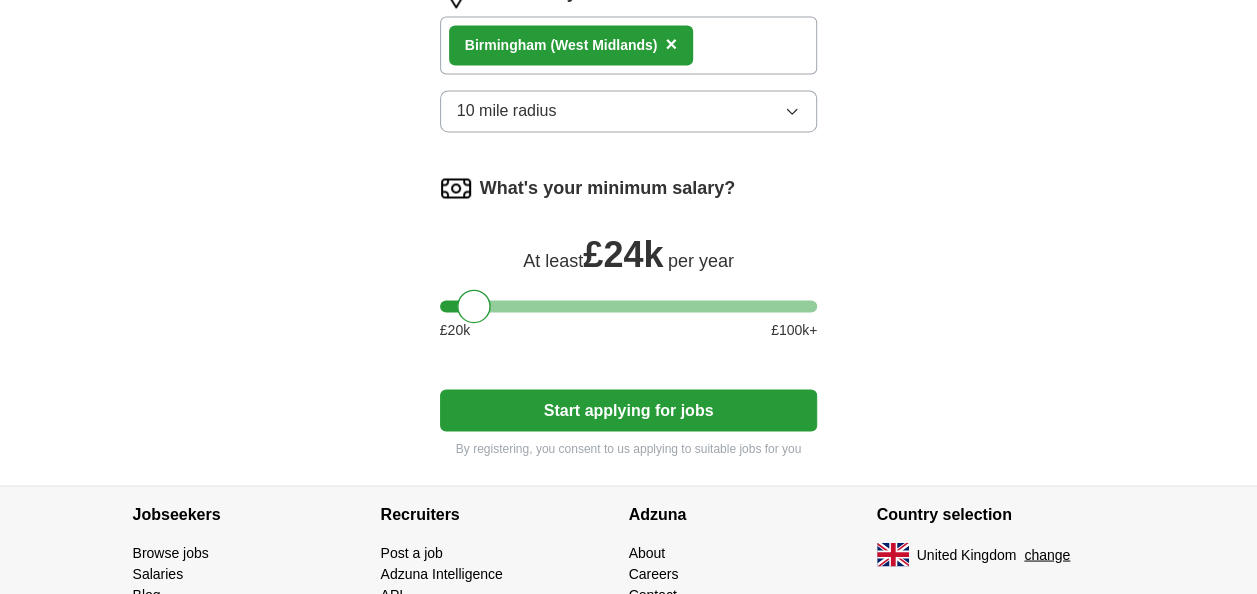 click on "ApplyIQ Let  ApplyIQ  do the hard work of searching and applying for jobs. Just tell us what you're looking for, and we'll do the rest. Select a CV ibby CV new .docx [DATE], [TIME] Upload a different  CV By uploading your  CV  you agree to our   T&Cs   and   Privacy Notice . First Name ******** Last Name ***** What job are you looking for? Enter or select a minimum of 3 job titles (4-8 recommended) Trainee ✓ × bank customer advisor ✓ × banking ✓ × Supervisor ✓ × Retail Assistant ✓ × Customer Advisor  ✓ × store assistant ✓ × Customer service ✓ × Retail ✓ × Automotive Technician ✓ × Mechanical Technician ✓ × Junior Mechanic ✓ × Customer Service Advisor ✓ × Vehicle Maintenance Technician ✓ × Paint Technician ✓ × MOT Tester ✓ × Vehicle Repair Specialist ✓ × Bodyshop Technician ✓ × Deselect all Select a maximum of 10 job titles Where do you want to work? Birmingham   (West Midlands) × 10 mile radius What's your minimum salary? At least  £ 24k   per year £" at bounding box center [629, -497] 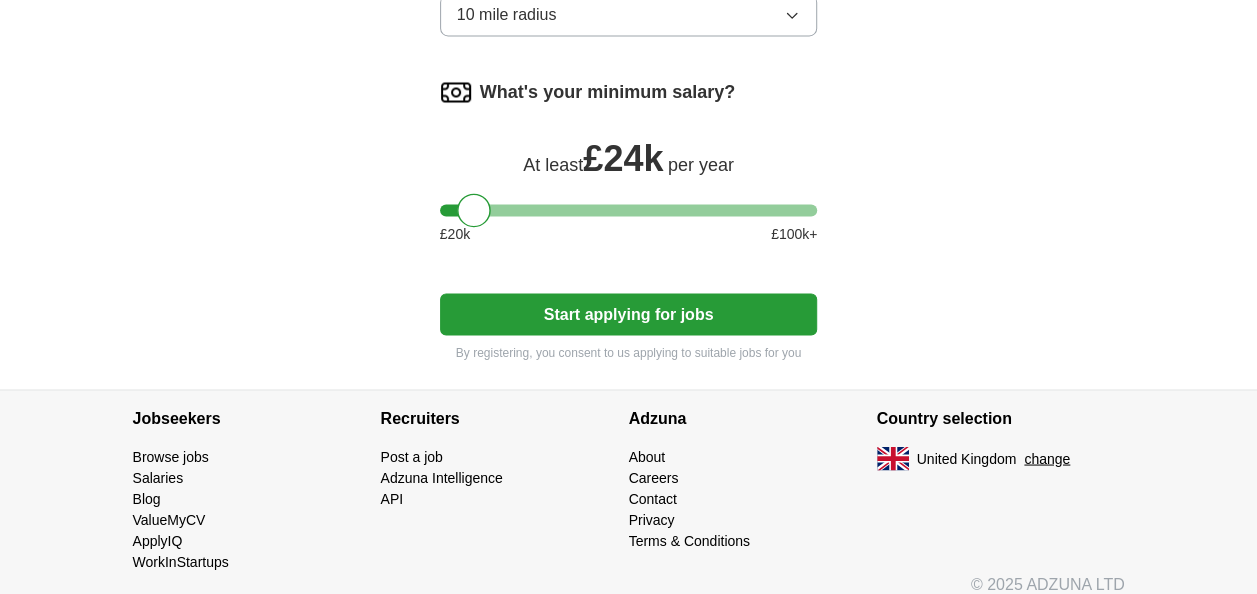 scroll, scrollTop: 1648, scrollLeft: 0, axis: vertical 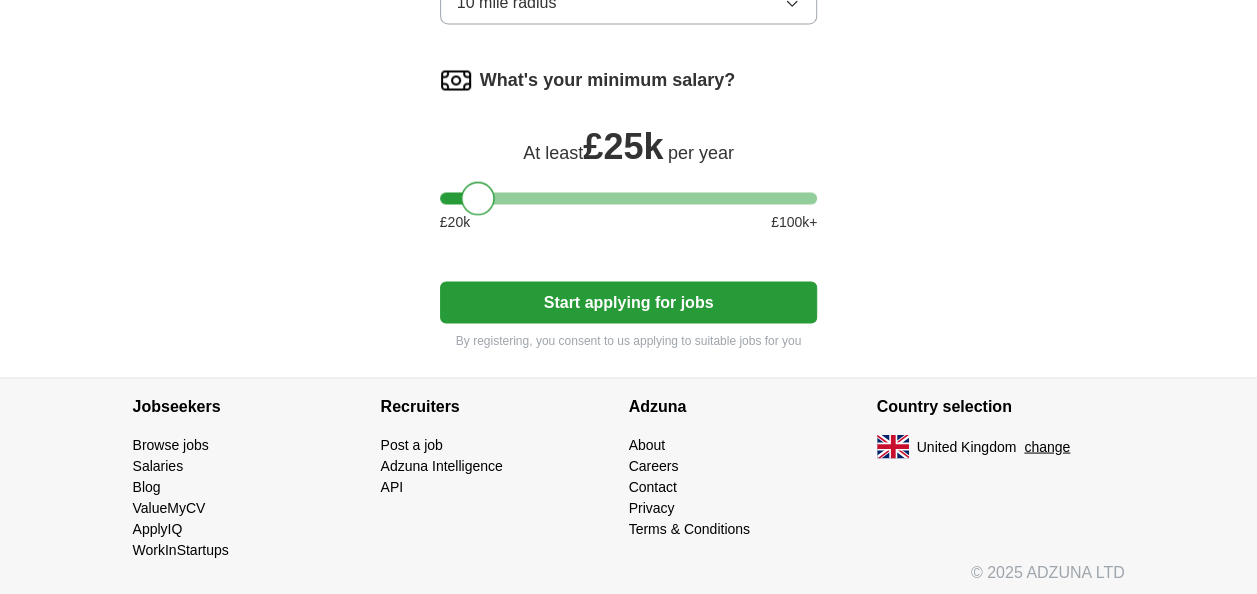 click at bounding box center [478, 198] 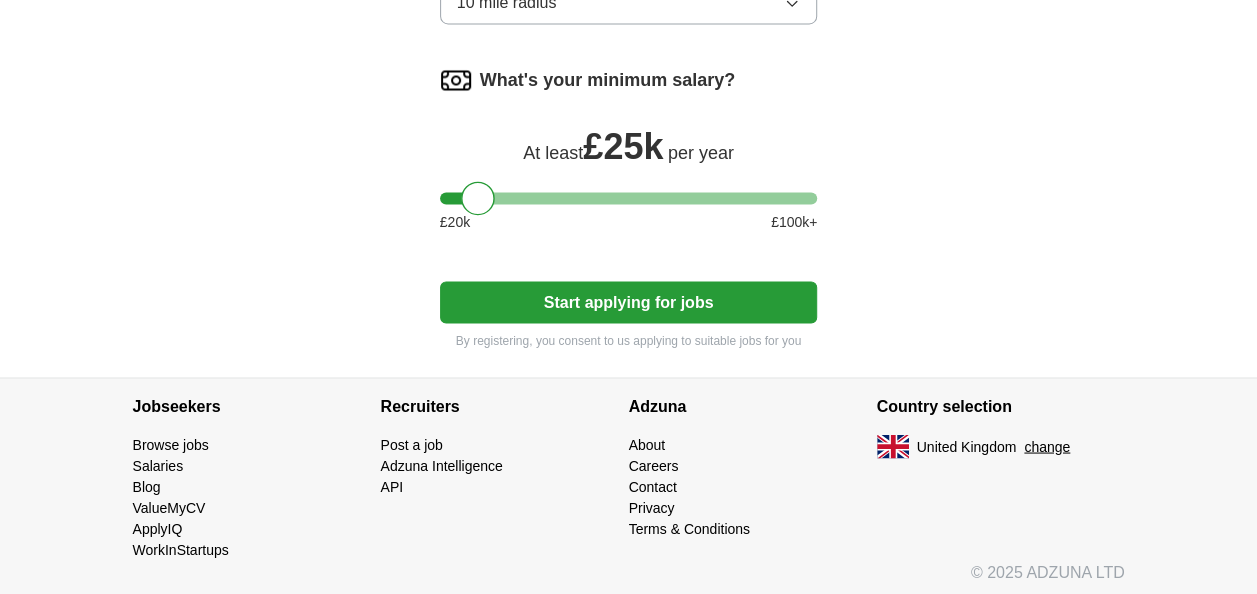click on "ApplyIQ Let  ApplyIQ  do the hard work of searching and applying for jobs. Just tell us what you're looking for, and we'll do the rest. Select a CV ibby CV new .docx [DATE], [TIME] Upload a different  CV By uploading your  CV  you agree to our   T&Cs   and   Privacy Notice . First Name ******** Last Name ***** What job are you looking for? Enter or select a minimum of 3 job titles (4-8 recommended) Trainee ✓ × bank customer advisor ✓ × banking ✓ × Supervisor ✓ × Retail Assistant ✓ × Customer Advisor  ✓ × store assistant ✓ × Customer service ✓ × Retail ✓ × Automotive Technician ✓ × Mechanical Technician ✓ × Junior Mechanic ✓ × Customer Service Advisor ✓ × Vehicle Maintenance Technician ✓ × Paint Technician ✓ × MOT Tester ✓ × Vehicle Repair Specialist ✓ × Bodyshop Technician ✓ × Deselect all Select a maximum of 10 job titles Where do you want to work? Birmingham   (West Midlands) × 10 mile radius What's your minimum salary? At least  £ 25k   per year £" at bounding box center [629, -605] 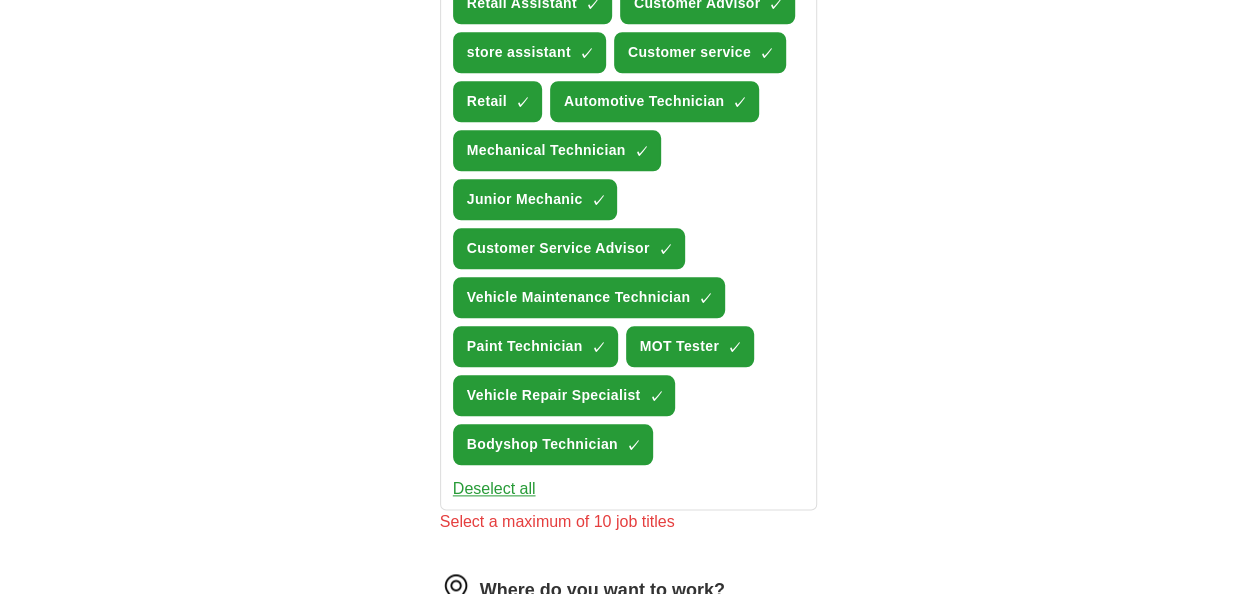 scroll, scrollTop: 939, scrollLeft: 0, axis: vertical 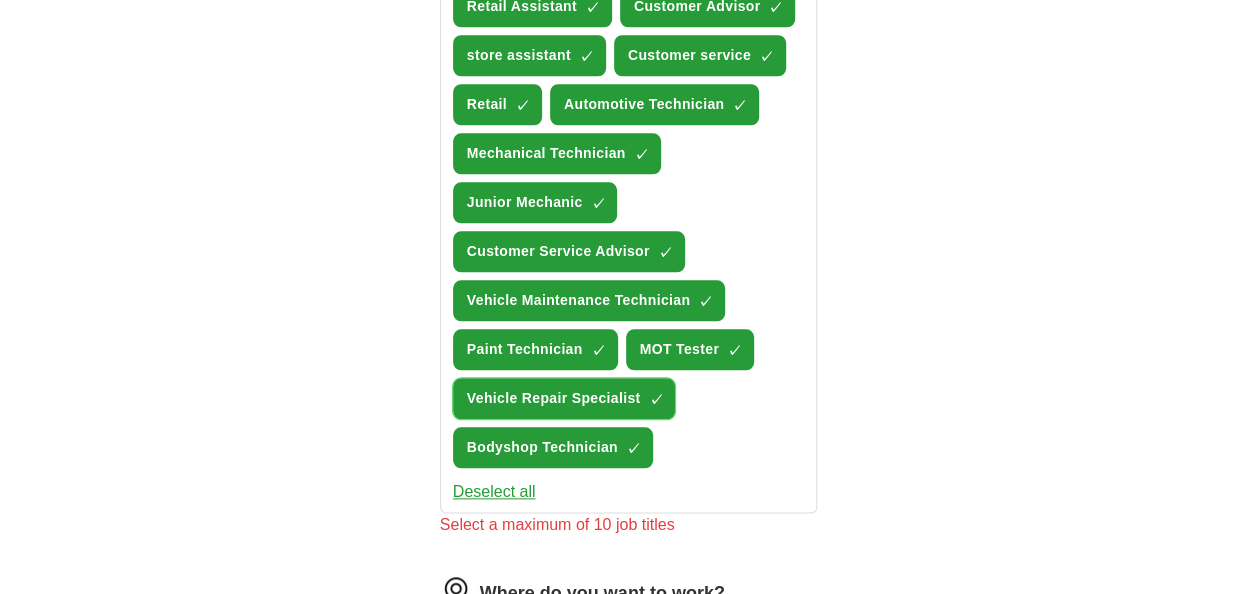 click on "Vehicle Repair Specialist ✓ ×" at bounding box center (564, 398) 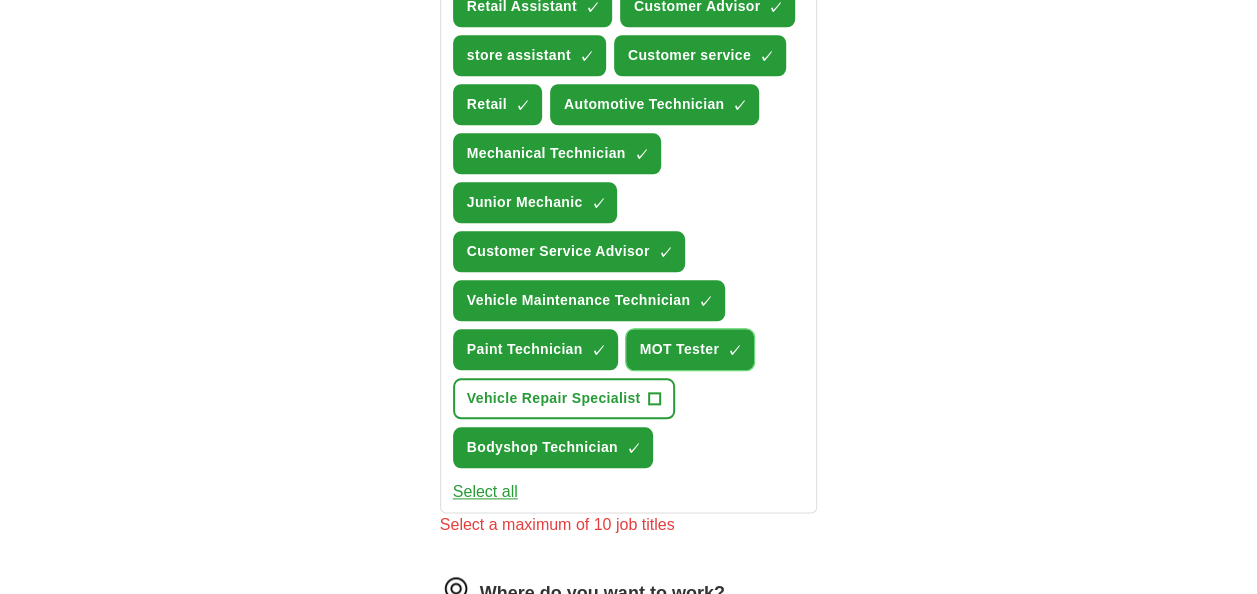 click on "MOT Tester" at bounding box center [679, 349] 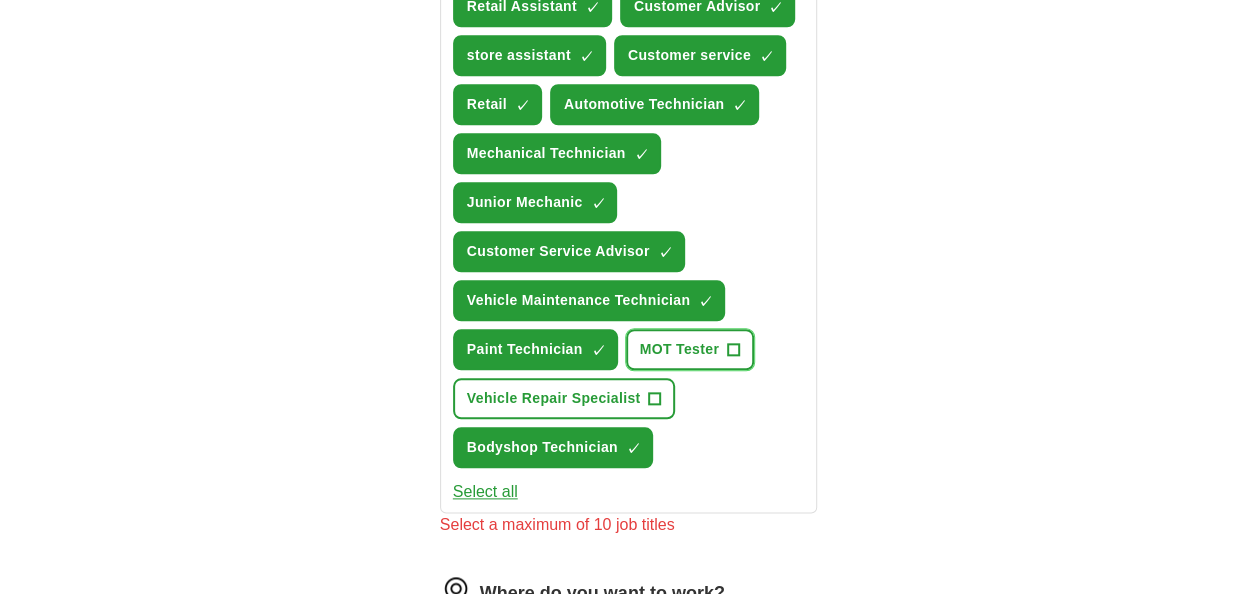 click on "MOT Tester" at bounding box center [679, 349] 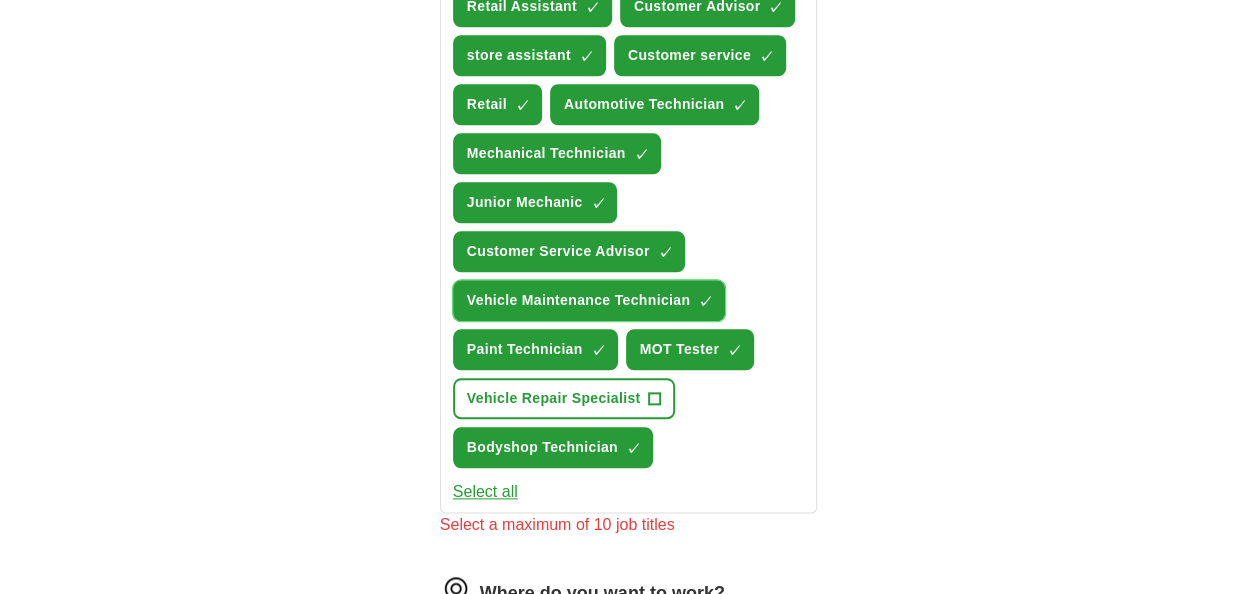 click on "Vehicle Maintenance Technician" at bounding box center (578, 300) 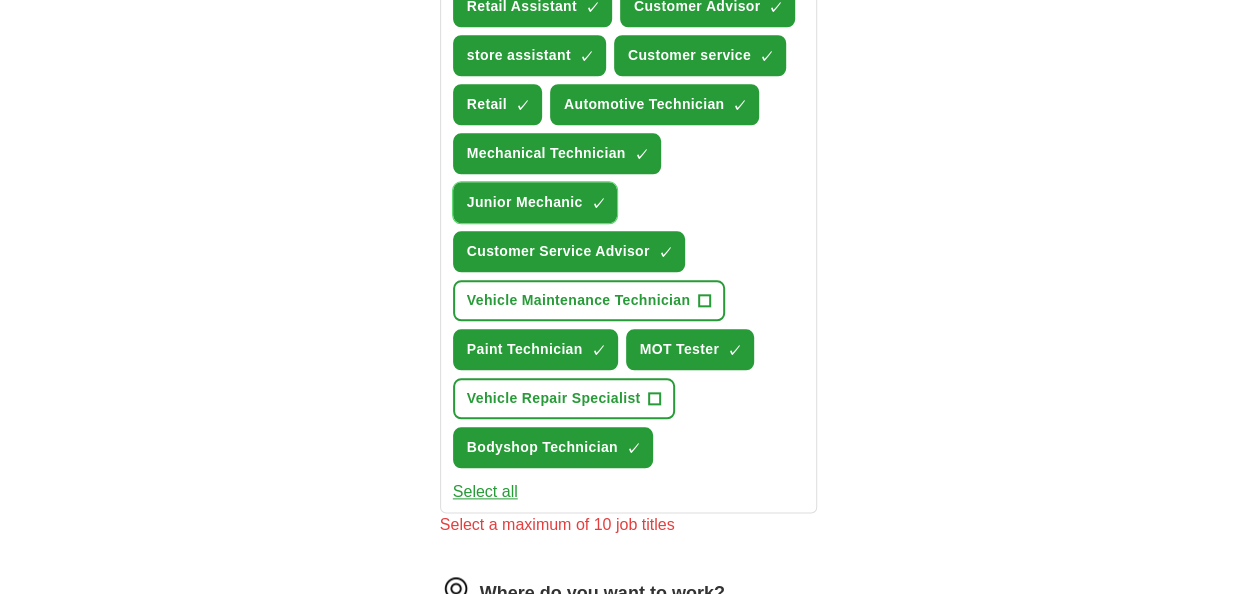 click on "Junior Mechanic" at bounding box center [525, 202] 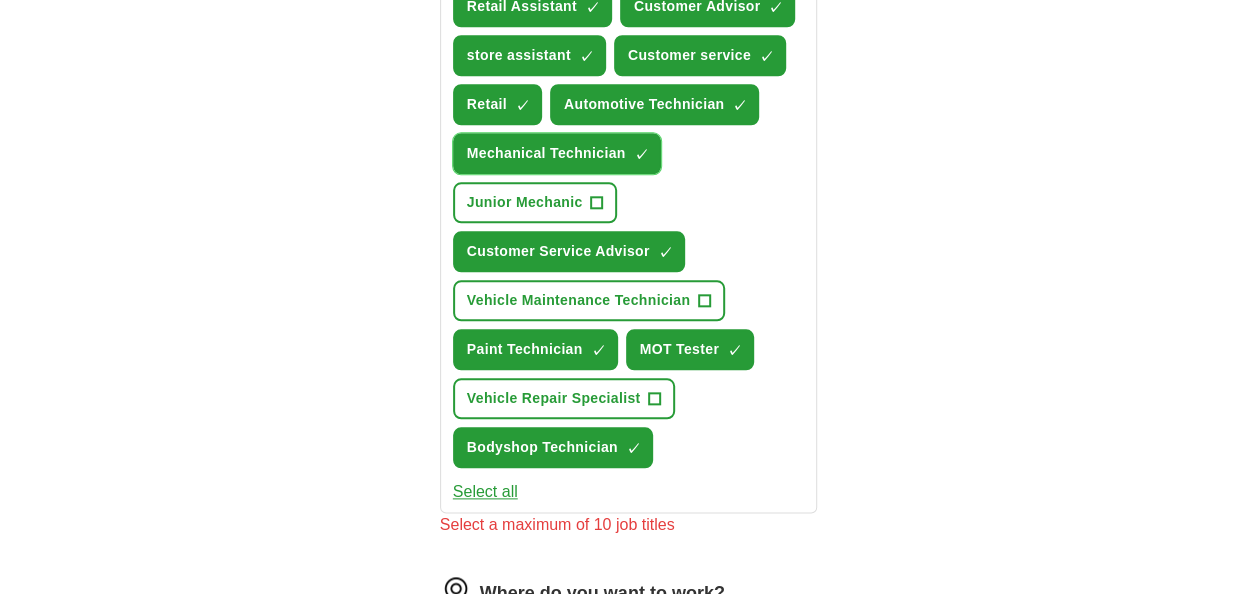 click on "Mechanical Technician" at bounding box center (546, 153) 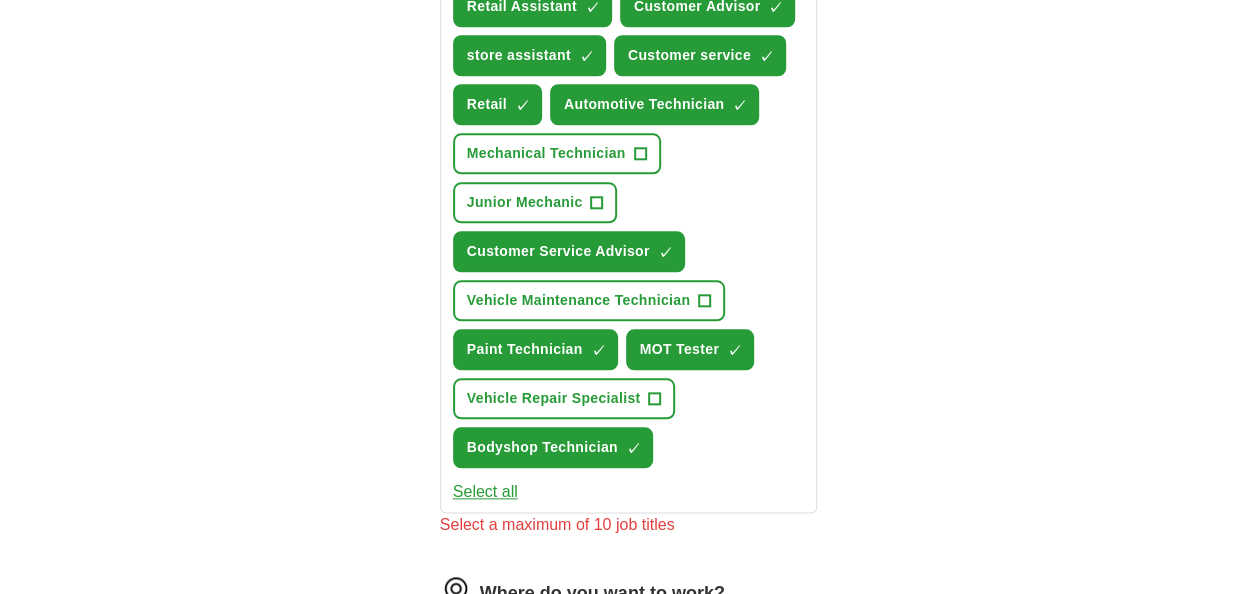 click on "ApplyIQ Let  ApplyIQ  do the hard work of searching and applying for jobs. Just tell us what you're looking for, and we'll do the rest. Select a CV ibby CV new .docx [DATE], [TIME] Upload a different  CV By uploading your  CV  you agree to our   T&Cs   and   Privacy Notice . First Name ******** Last Name ***** What job are you looking for? Enter or select a minimum of 3 job titles (4-8 recommended) Trainee + bank customer advisor ✓ × banking ✓ × Supervisor ✓ × Retail Assistant ✓ × Customer Advisor  ✓ × store assistant + Customer service + Retail ✓ × Automotive Technician ✓ × Mechanical Technician + Junior Mechanic + Customer Service Advisor ✓ × Vehicle Maintenance Technician + Paint Technician ✓ × MOT Tester ✓ × Vehicle Repair Specialist + Bodyshop Technician ✓ × Select all Select a maximum of 10 job titles Where do you want to work? Birmingham   (West Midlands) × 10 mile radius What's your minimum salary? At least  £ 25k   per year £ 20 k £ 100 k+" at bounding box center (629, 153) 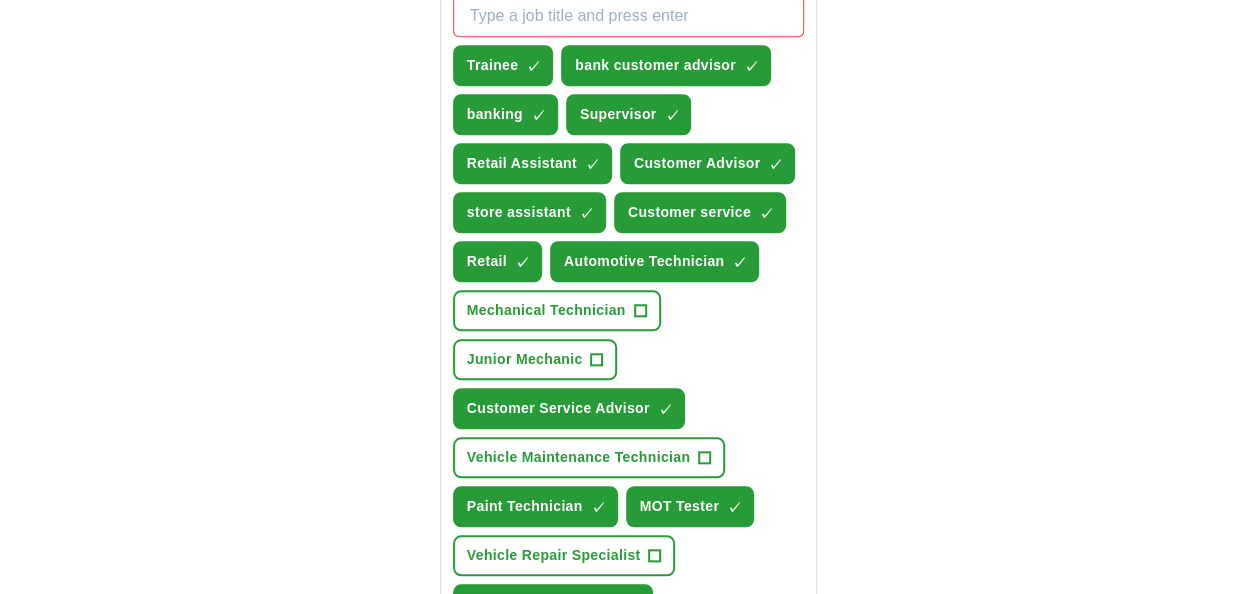scroll, scrollTop: 779, scrollLeft: 0, axis: vertical 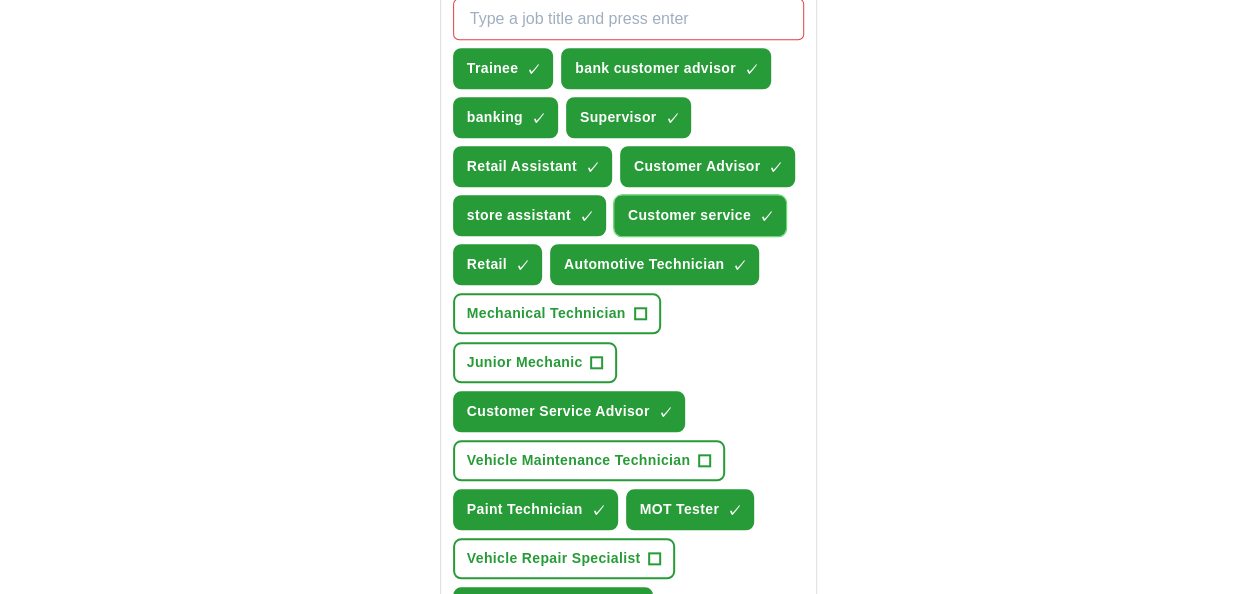 click on "Customer service" at bounding box center [689, 215] 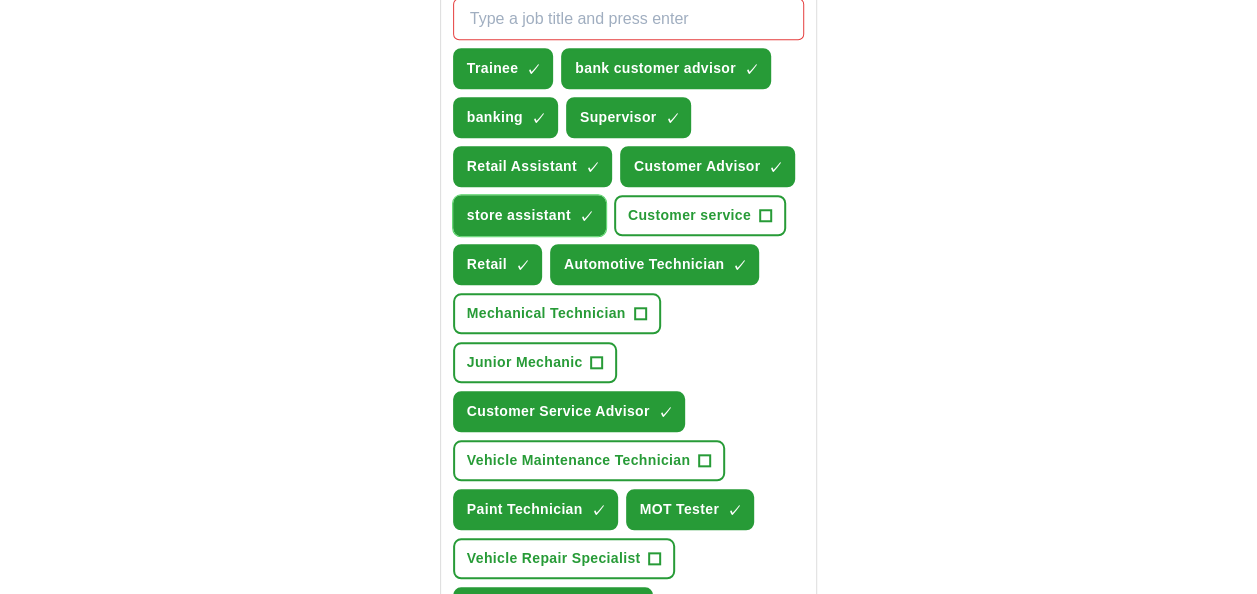 click on "store assistant" at bounding box center (519, 215) 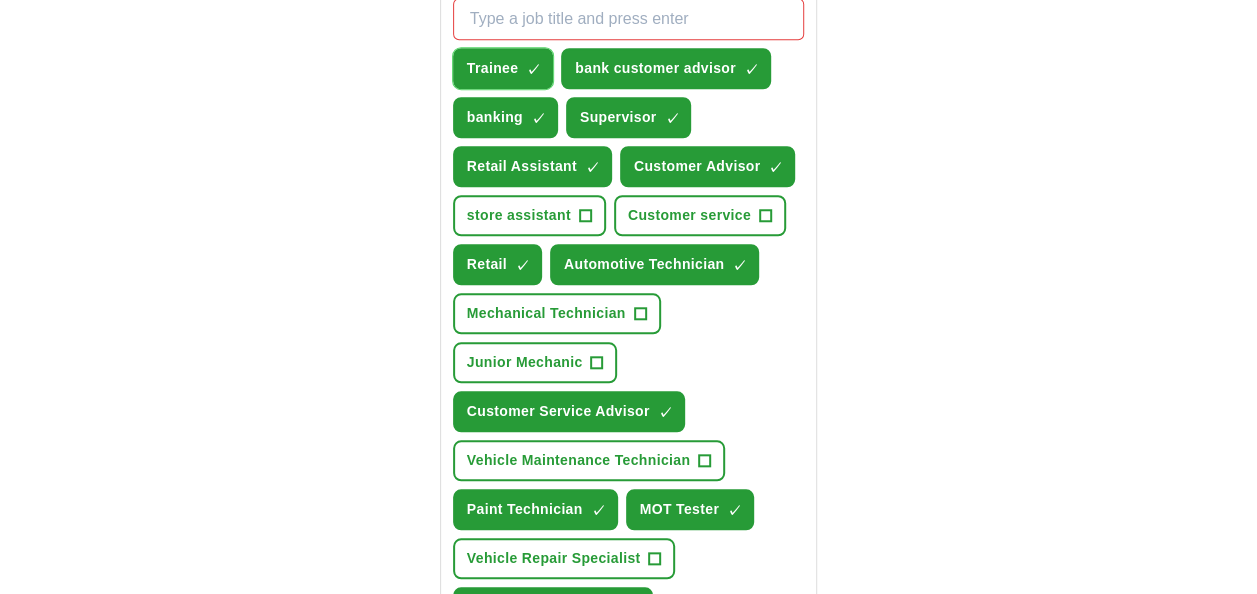 click on "Trainee" at bounding box center [492, 68] 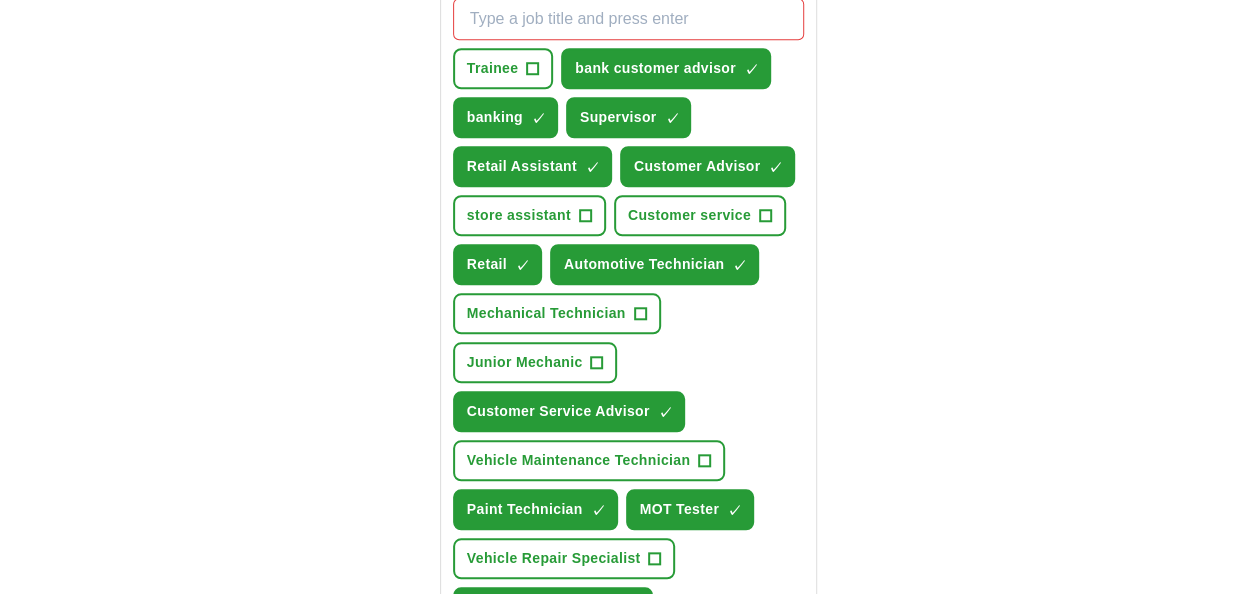click on "ApplyIQ Let  ApplyIQ  do the hard work of searching and applying for jobs. Just tell us what you're looking for, and we'll do the rest. Select a CV ibby CV new .docx [DATE], [TIME] Upload a different  CV By uploading your  CV  you agree to our   T&Cs   and   Privacy Notice . First Name ******** Last Name ***** What job are you looking for? Enter or select a minimum of 3 job titles (4-8 recommended) Trainee + bank customer advisor ✓ × banking ✓ × Supervisor ✓ × Retail Assistant ✓ × Customer Advisor  ✓ × store assistant + Customer service + Retail ✓ × Automotive Technician ✓ × Mechanical Technician + Junior Mechanic + Customer Service Advisor ✓ × Vehicle Maintenance Technician + Paint Technician ✓ × MOT Tester ✓ × Vehicle Repair Specialist + Bodyshop Technician ✓ × Select all Select a maximum of 10 job titles Where do you want to work? Birmingham   (West Midlands) × 10 mile radius What's your minimum salary? At least  £ 25k   per year £ 20 k £ 100 k+ Start applying for jobs" at bounding box center (629, 369) 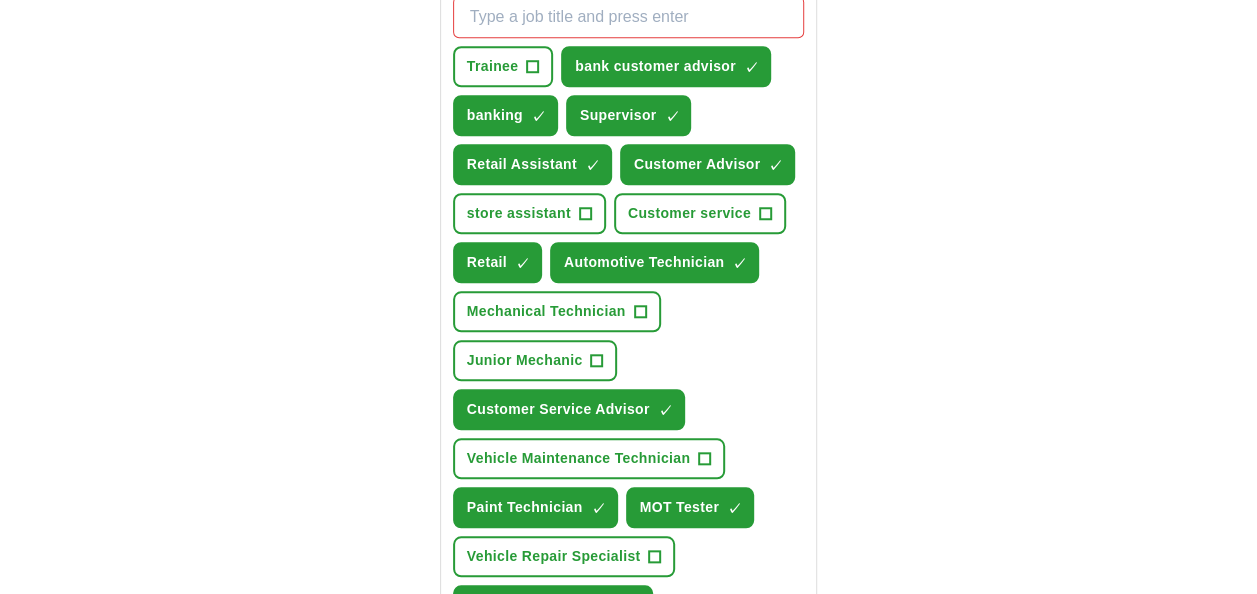 scroll, scrollTop: 779, scrollLeft: 0, axis: vertical 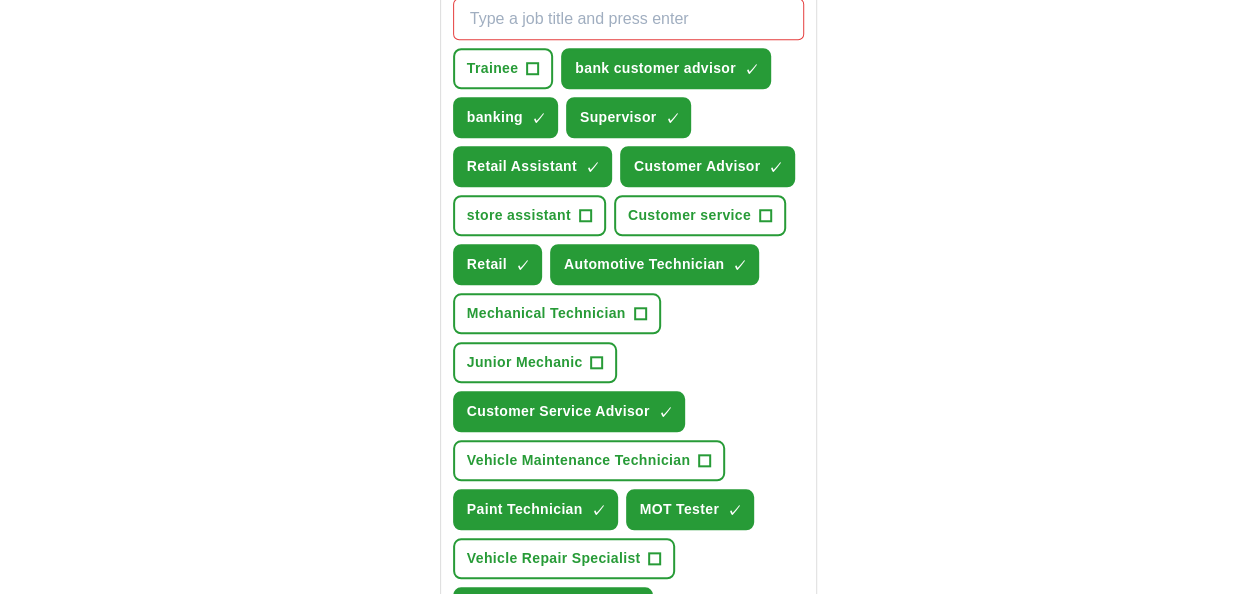 click on "ApplyIQ Let  ApplyIQ  do the hard work of searching and applying for jobs. Just tell us what you're looking for, and we'll do the rest. Select a CV ibby CV new .docx [DATE], [TIME] Upload a different  CV By uploading your  CV  you agree to our   T&Cs   and   Privacy Notice . First Name ******** Last Name ***** What job are you looking for? Enter or select a minimum of 3 job titles (4-8 recommended) Trainee + bank customer advisor ✓ × banking ✓ × Supervisor ✓ × Retail Assistant ✓ × Customer Advisor  ✓ × store assistant + Customer service + Retail ✓ × Automotive Technician ✓ × Mechanical Technician + Junior Mechanic + Customer Service Advisor ✓ × Vehicle Maintenance Technician + Paint Technician ✓ × MOT Tester ✓ × Vehicle Repair Specialist + Bodyshop Technician ✓ × Select all Select a maximum of 10 job titles Where do you want to work? Birmingham   (West Midlands) × 10 mile radius What's your minimum salary? At least  £ 25k   per year £ 20 k £ 100 k+" at bounding box center [629, 313] 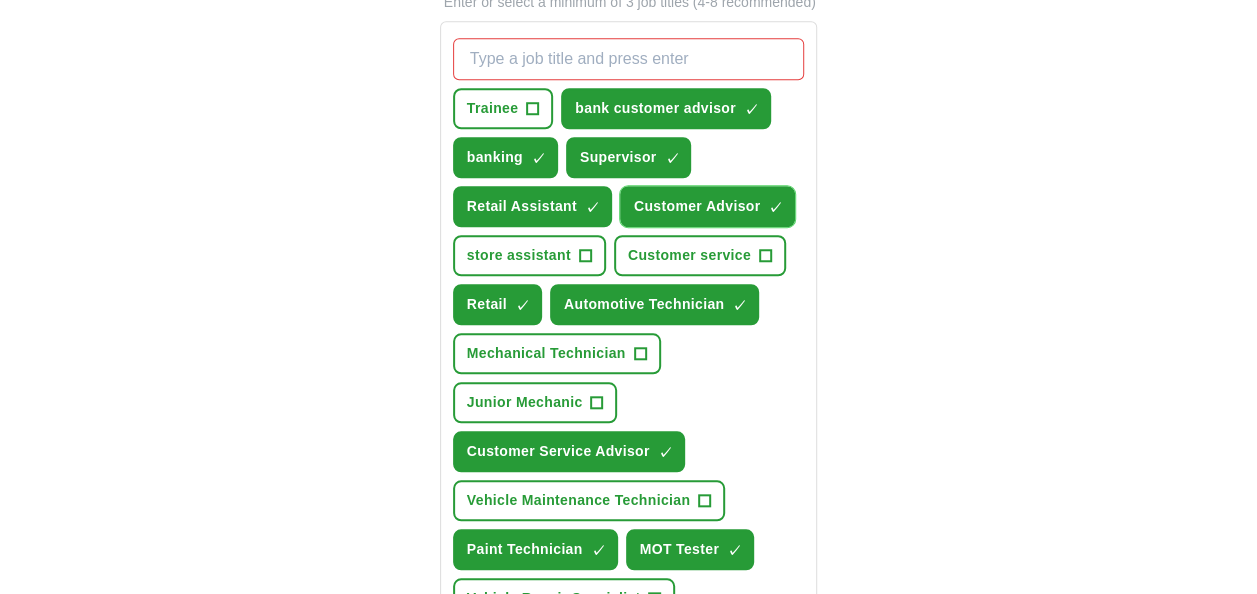click on "Customer Advisor" at bounding box center [697, 206] 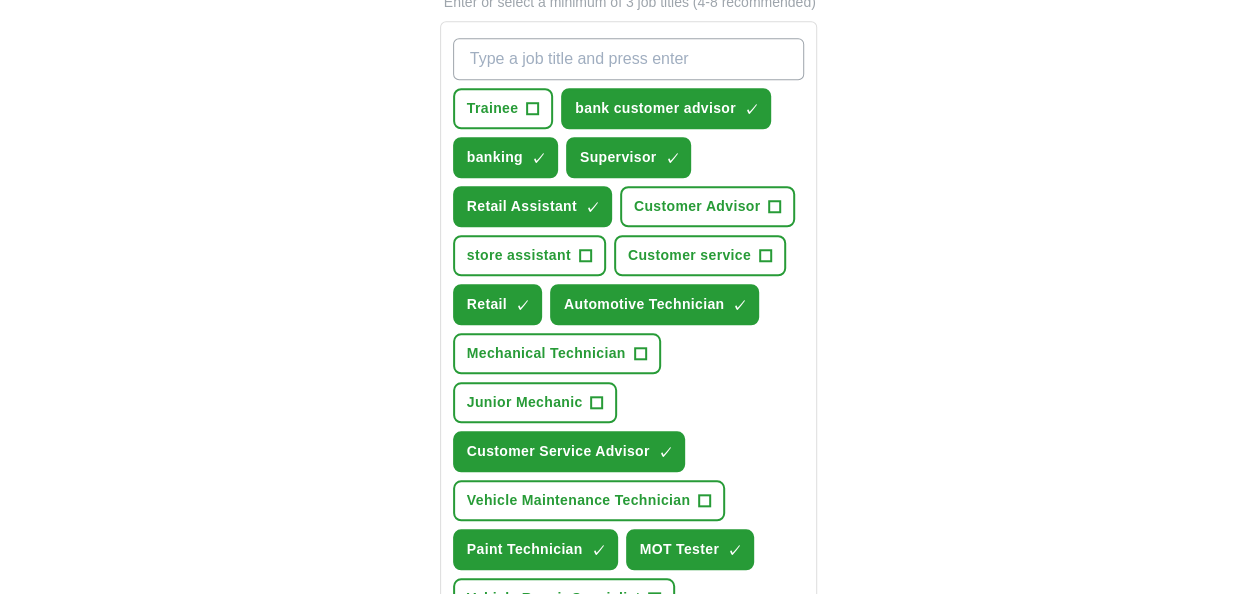 click on "ApplyIQ Let  ApplyIQ  do the hard work of searching and applying for jobs. Just tell us what you're looking for, and we'll do the rest. Select a CV ibby CV new .docx [DATE], [TIME] Upload a different  CV By uploading your  CV  you agree to our   T&Cs   and   Privacy Notice . First Name ******** Last Name ***** What job are you looking for? Enter or select a minimum of 3 job titles (4-8 recommended) Trainee + bank customer advisor ✓ × banking ✓ × Supervisor ✓ × Retail Assistant ✓ × Customer Advisor  + store assistant + Customer service + Retail ✓ × Automotive Technician ✓ × Mechanical Technician + Junior Mechanic + Customer Service Advisor ✓ × Vehicle Maintenance Technician + Paint Technician ✓ × MOT Tester ✓ × Vehicle Repair Specialist + Bodyshop Technician ✓ × Select all Where do you want to work? Birmingham   (West Midlands) × 10 mile radius What's your minimum salary? At least  £ 25k   per year £ 20 k £ 100 k+ Estimated applications per week  and others like you. : 📊" at bounding box center [629, 339] 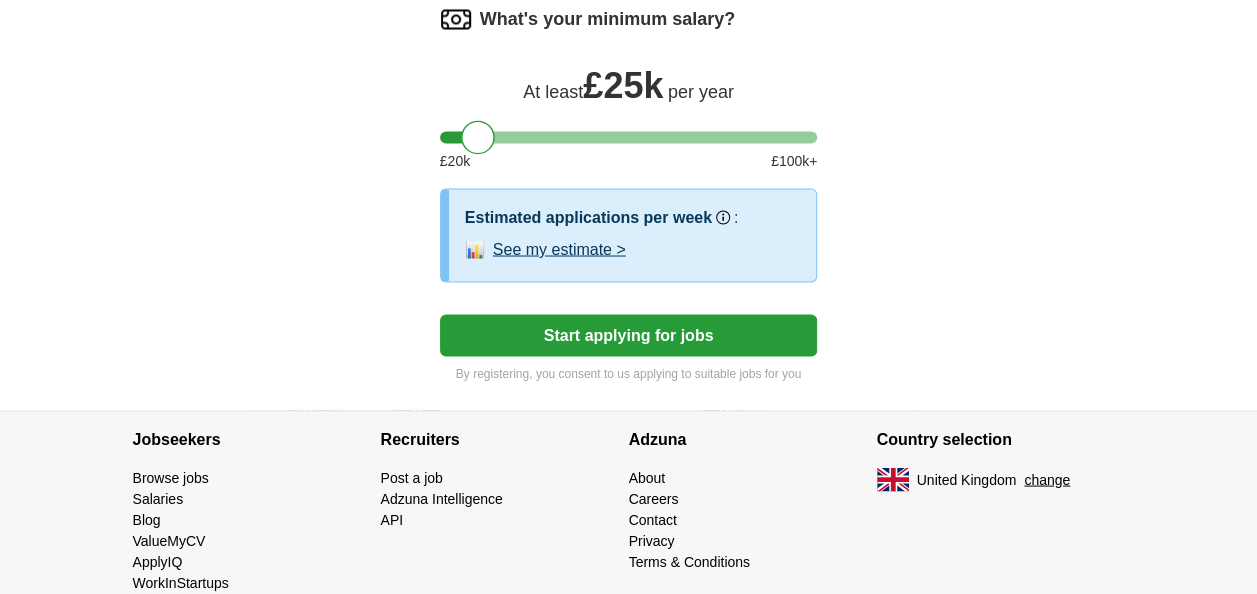 scroll, scrollTop: 1718, scrollLeft: 0, axis: vertical 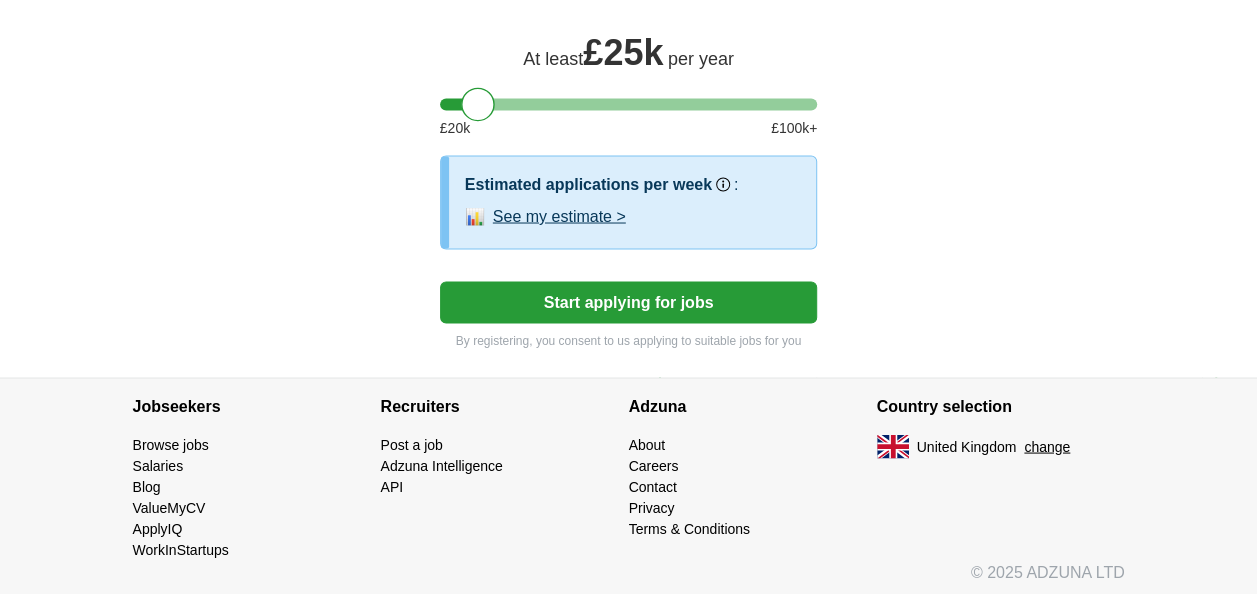 click on "Start applying for jobs" at bounding box center (629, 302) 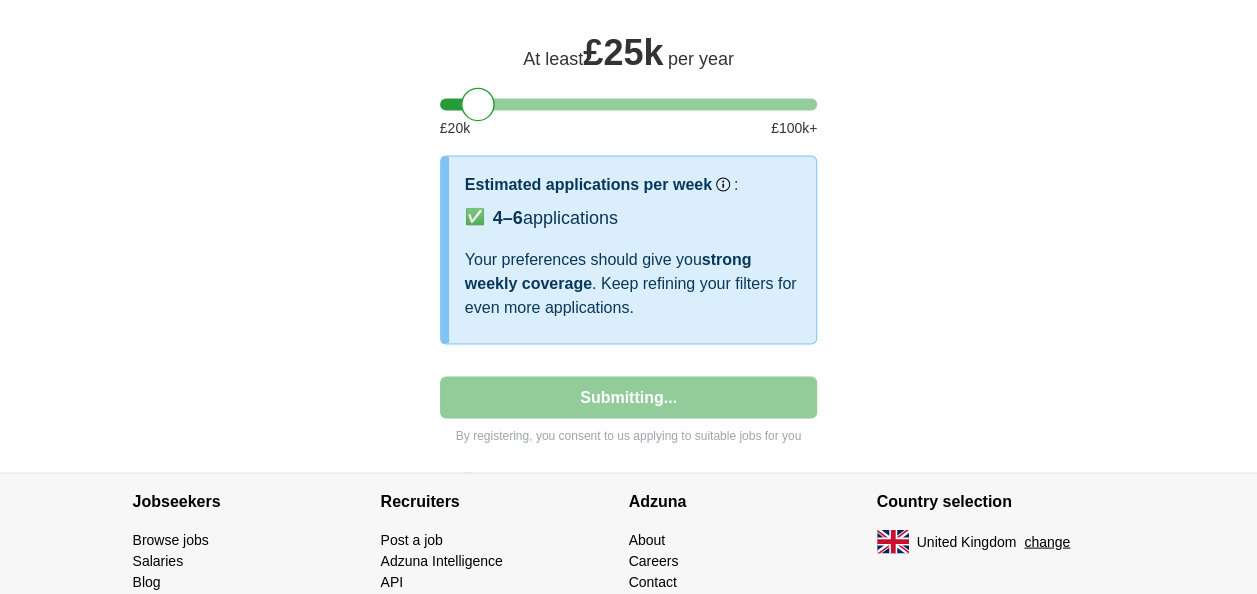 select on "**" 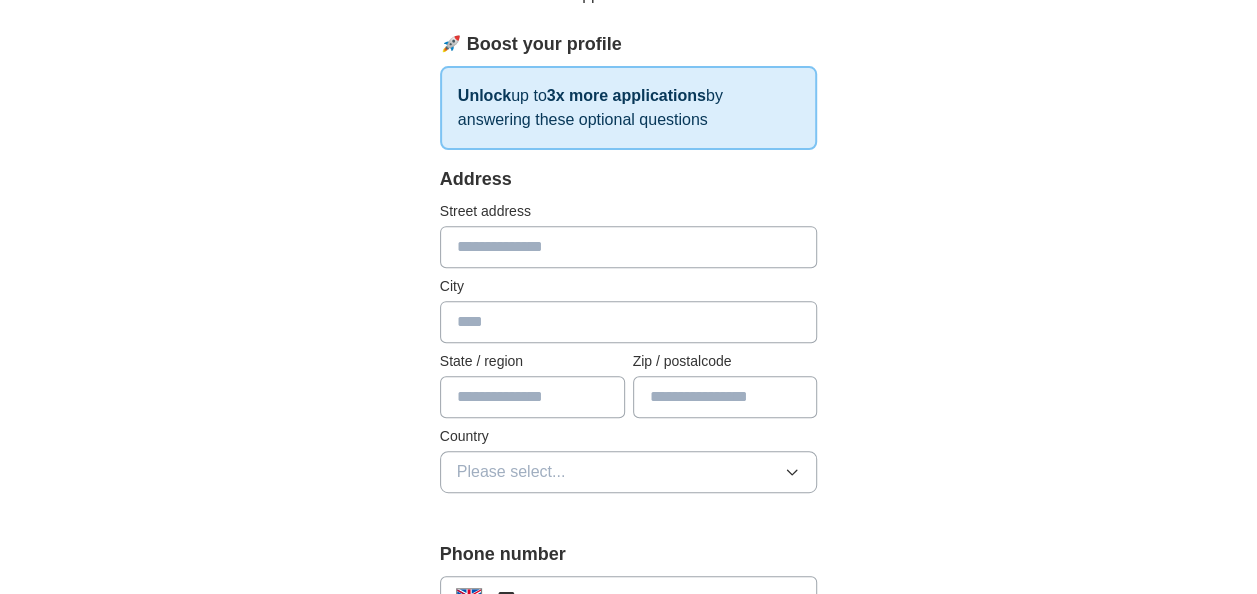 scroll, scrollTop: 320, scrollLeft: 0, axis: vertical 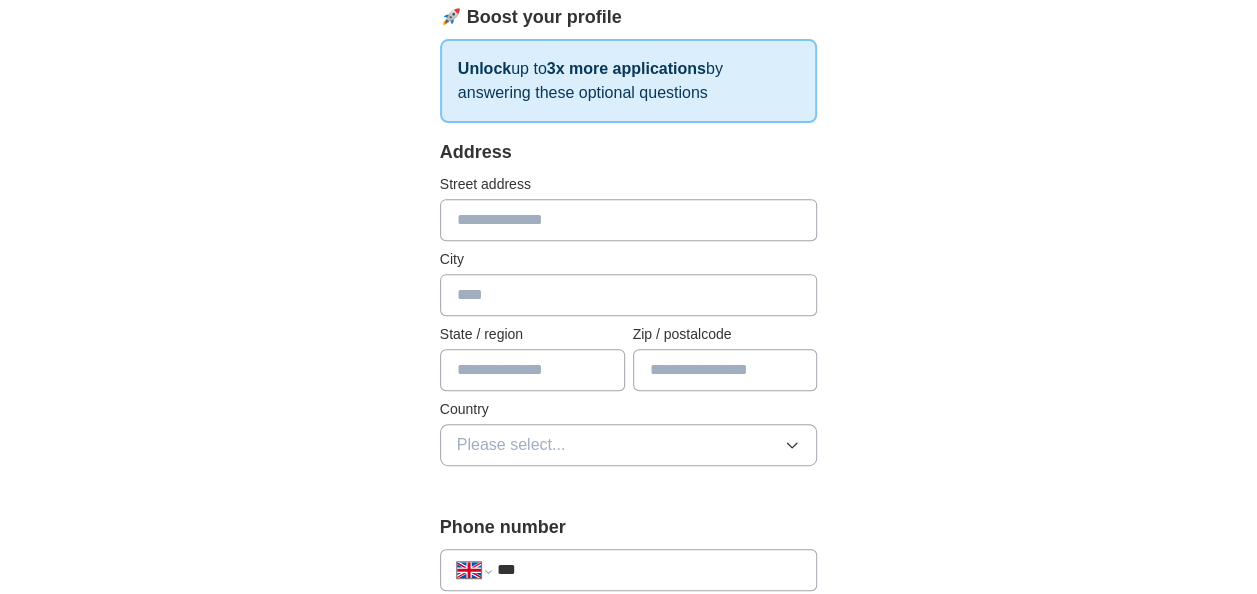 click at bounding box center (629, 220) 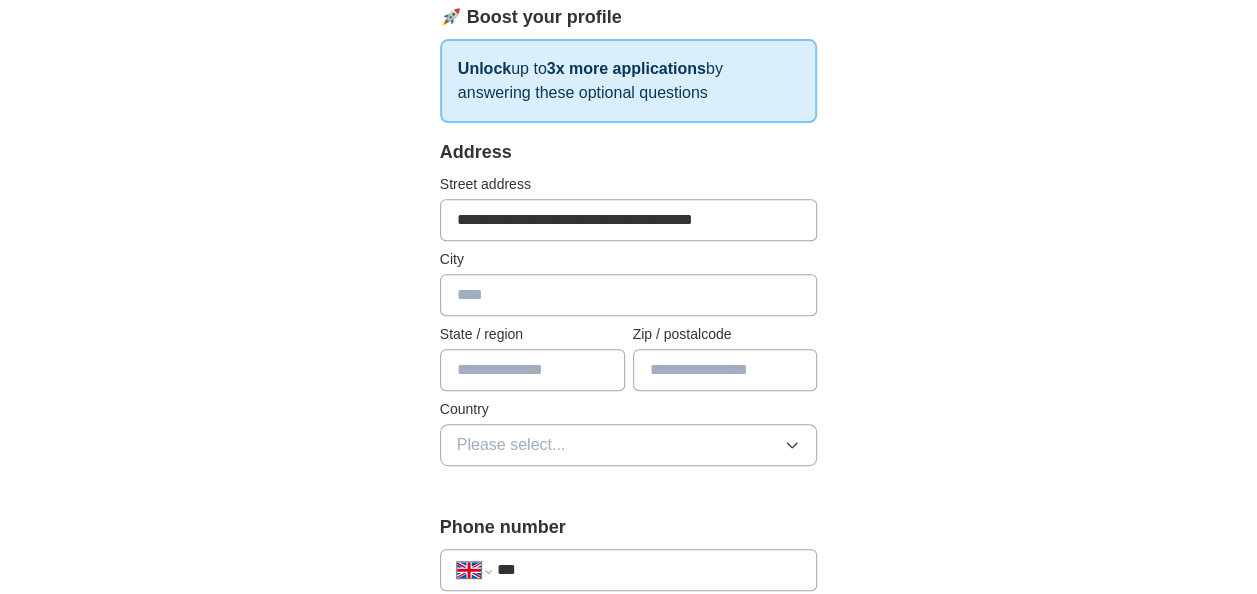 type on "**********" 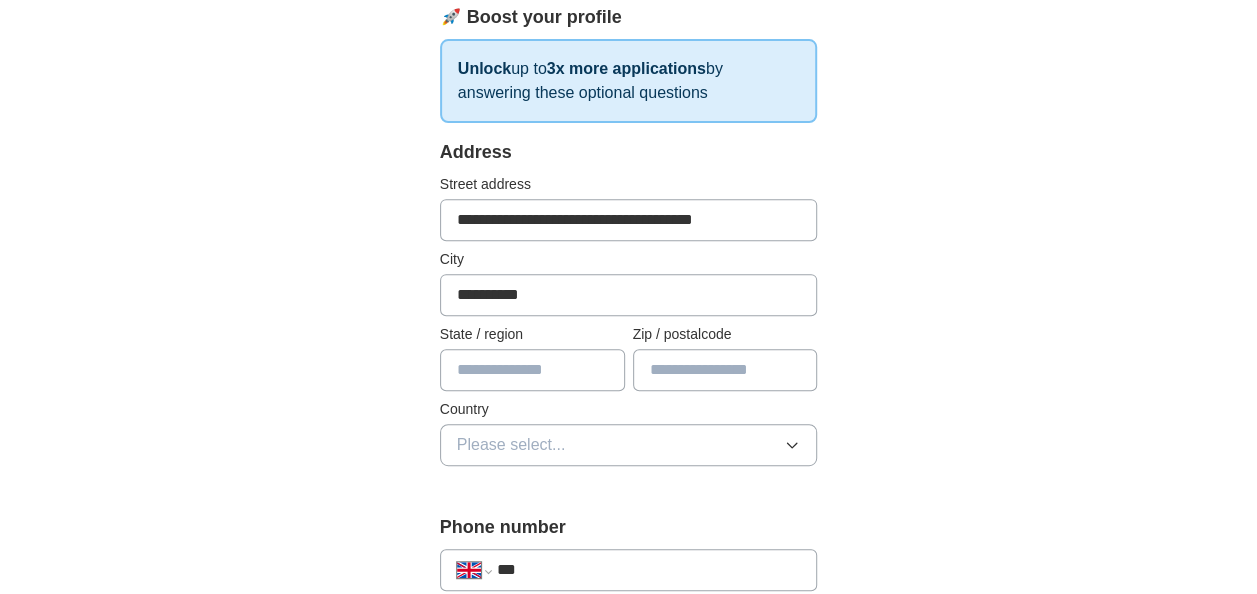 type on "**********" 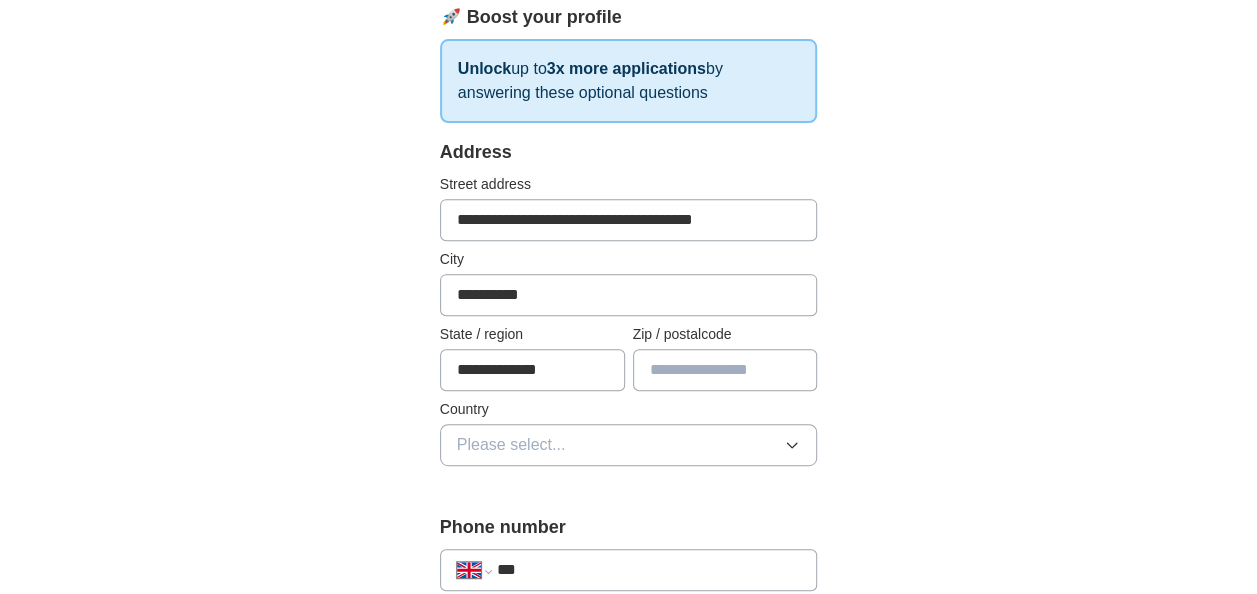 type on "*******" 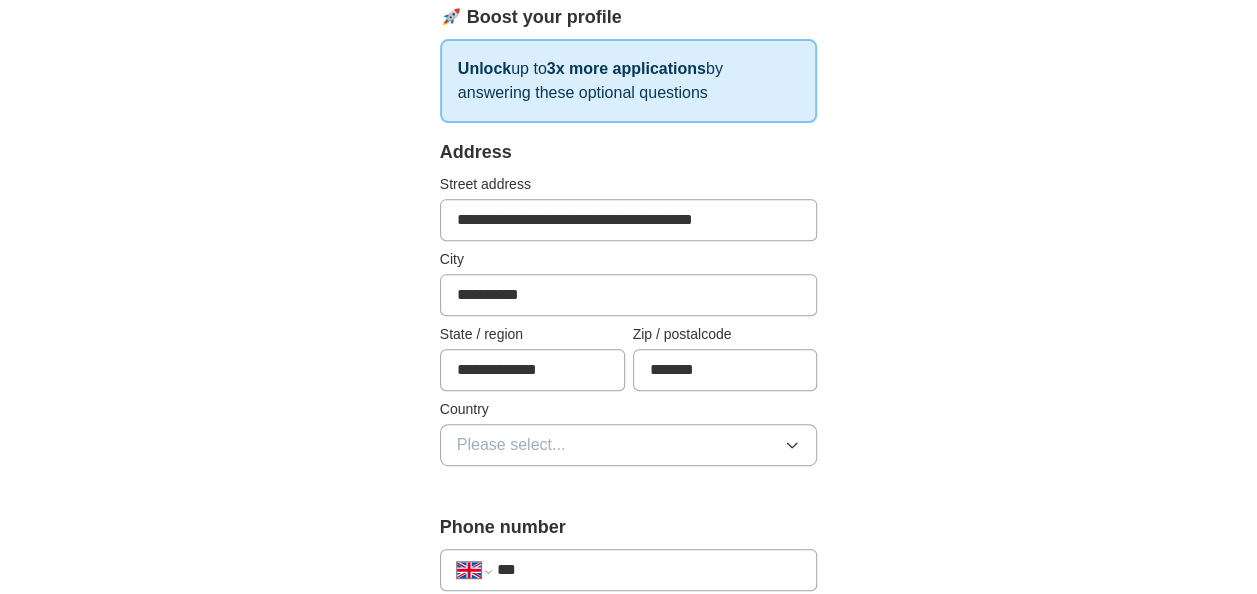 click on "**********" at bounding box center [629, 663] 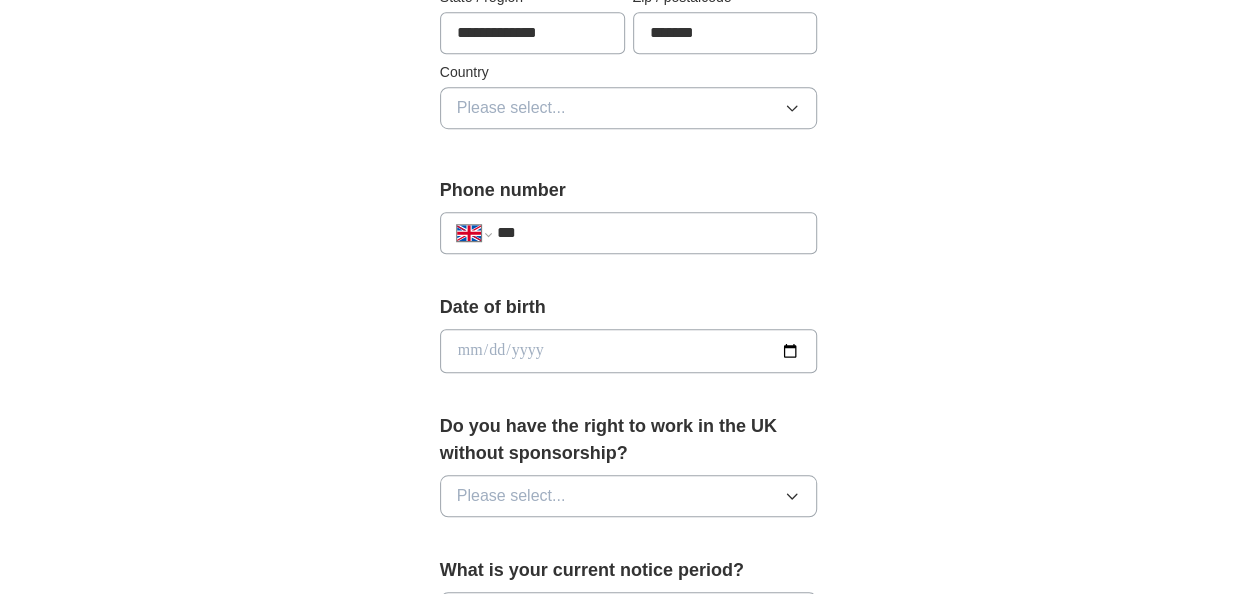 scroll, scrollTop: 680, scrollLeft: 0, axis: vertical 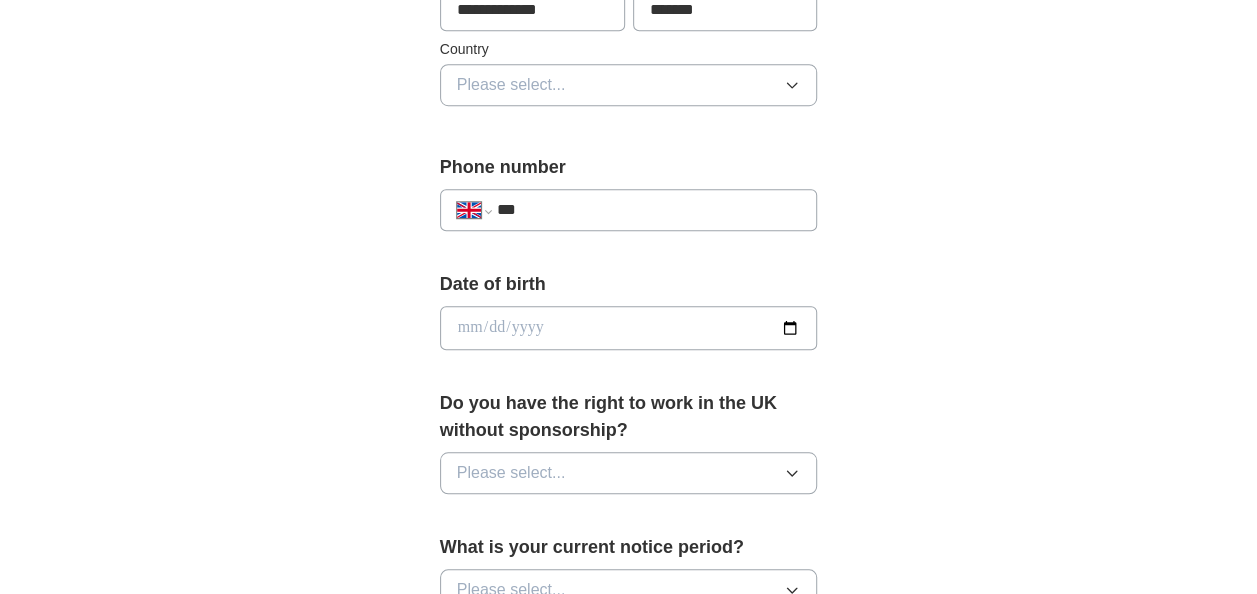 click on "Please select..." at bounding box center [629, 85] 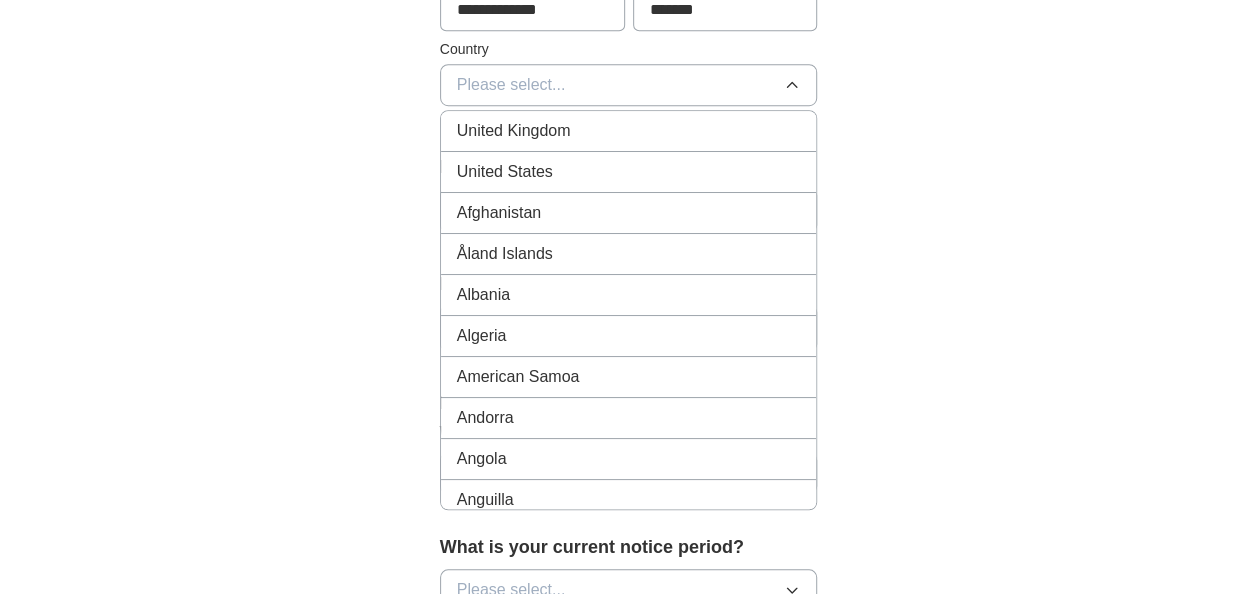 click on "United Kingdom" at bounding box center [514, 131] 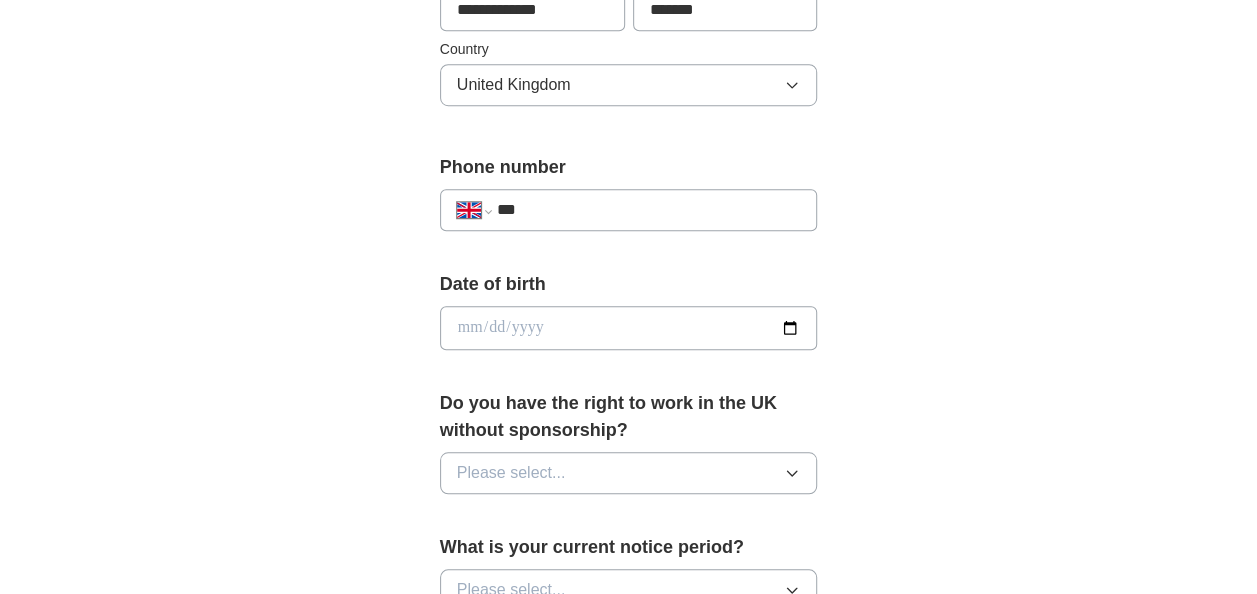 click on "**********" at bounding box center (629, 303) 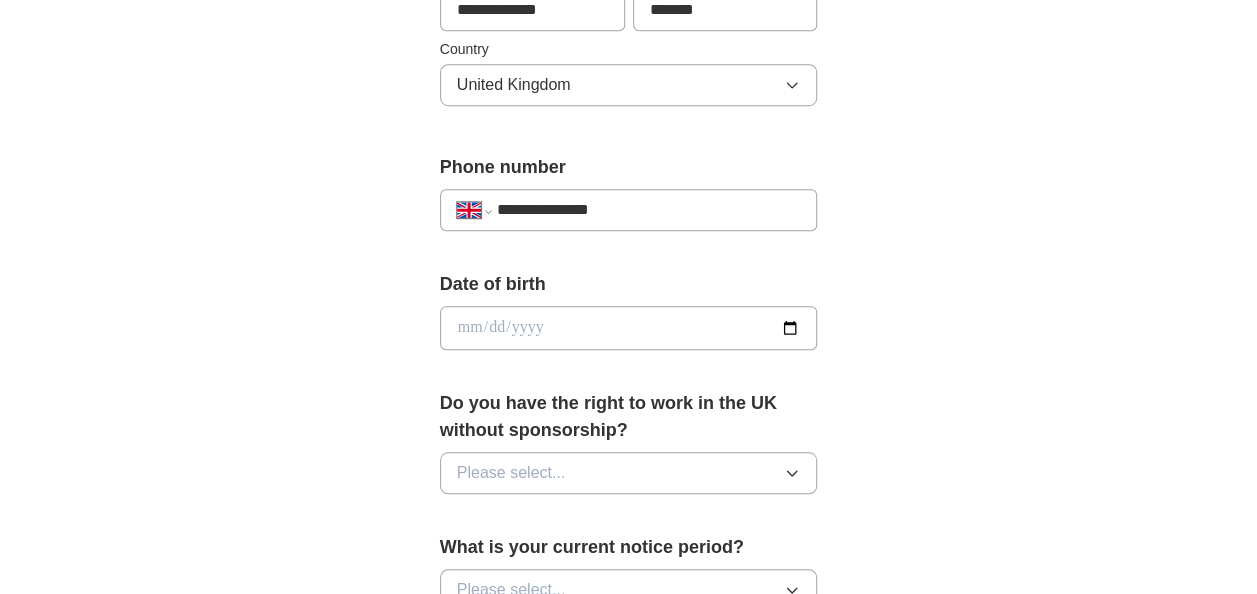 click on "**********" at bounding box center [629, 303] 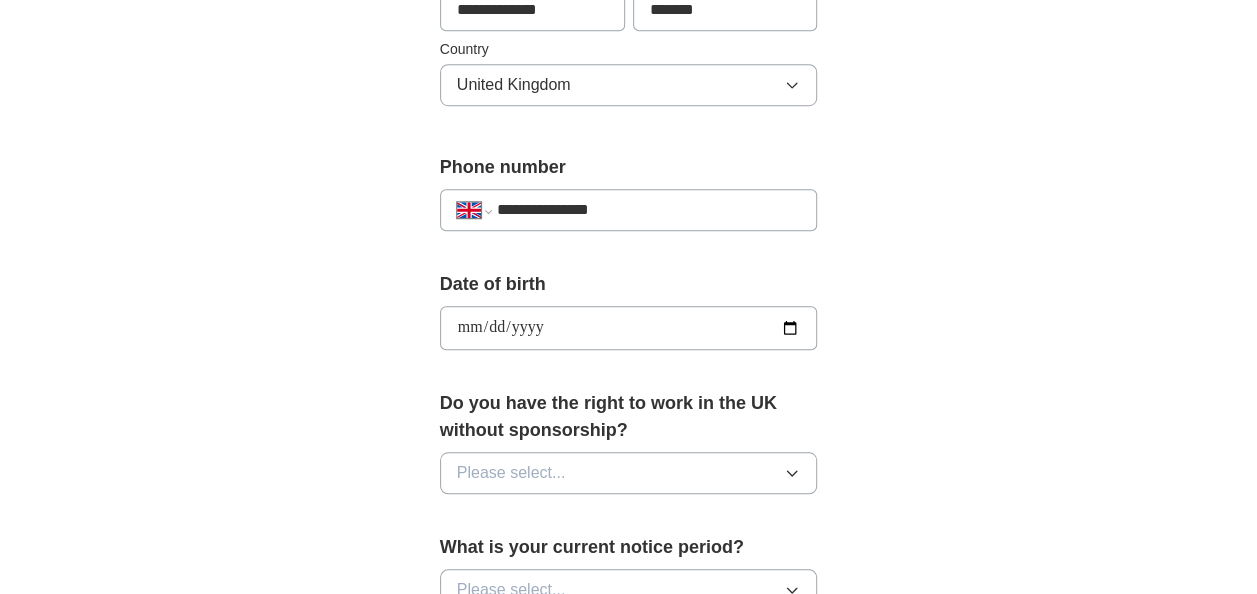 type on "**********" 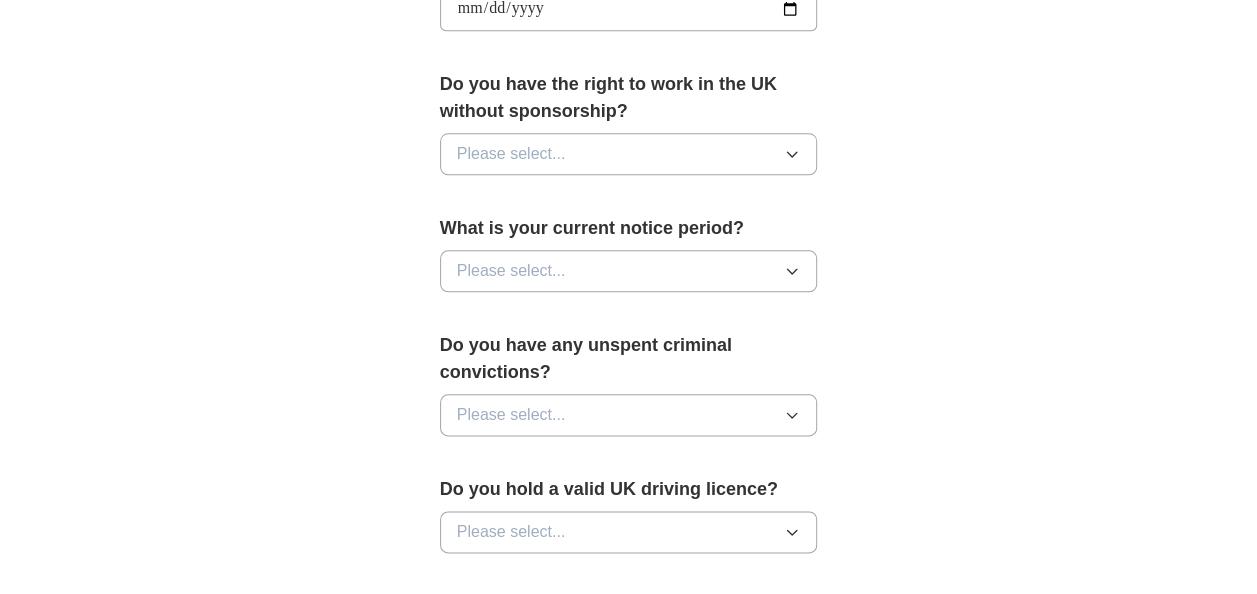 scroll, scrollTop: 1000, scrollLeft: 0, axis: vertical 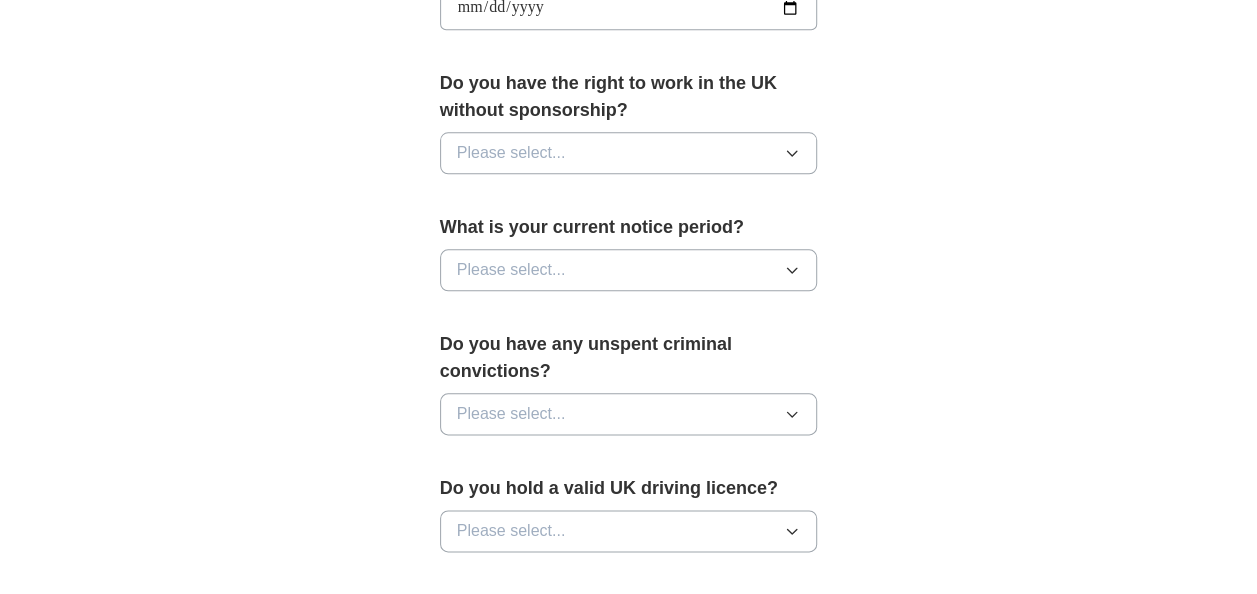 click on "Please select..." at bounding box center (629, 153) 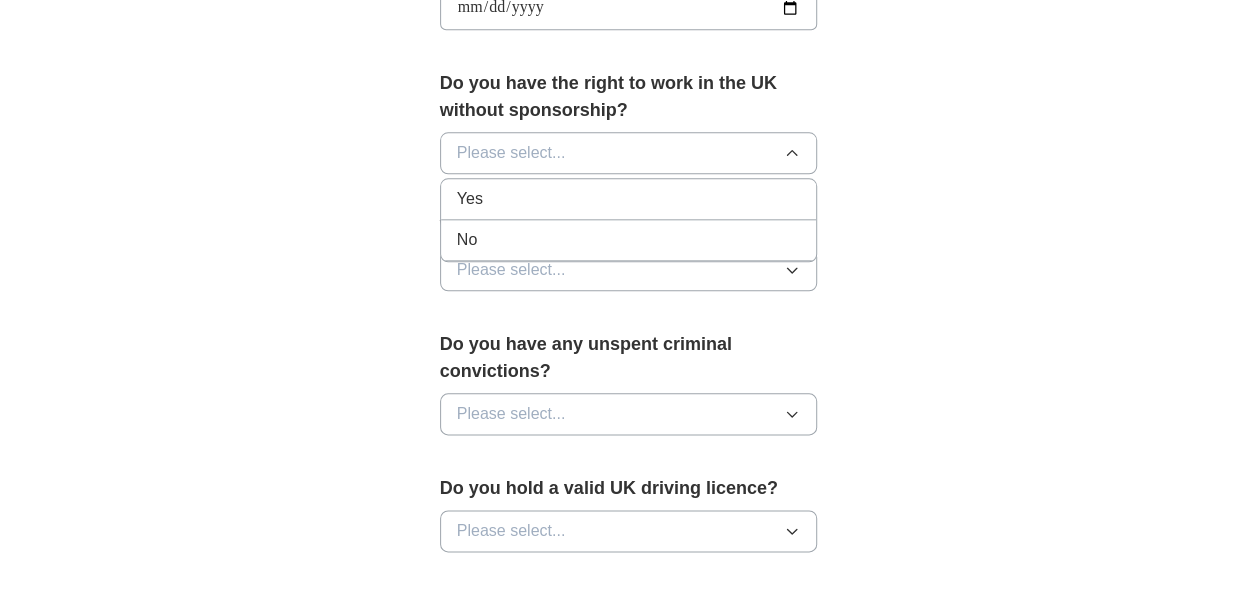 click on "Yes" at bounding box center (629, 199) 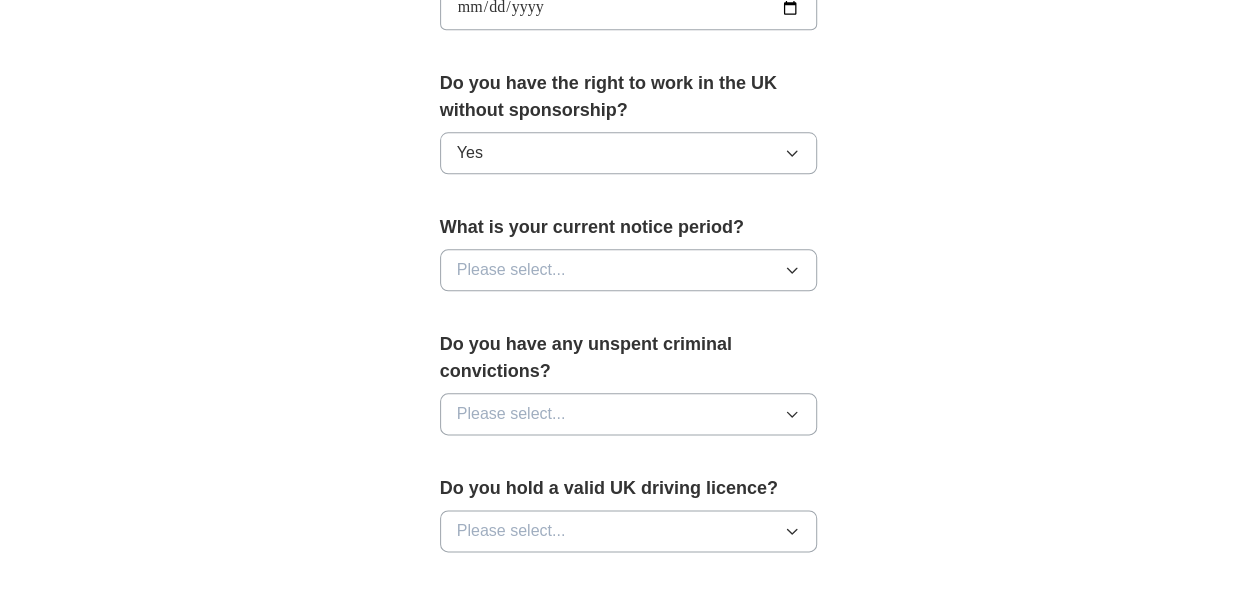 click on "Please select..." at bounding box center (629, 270) 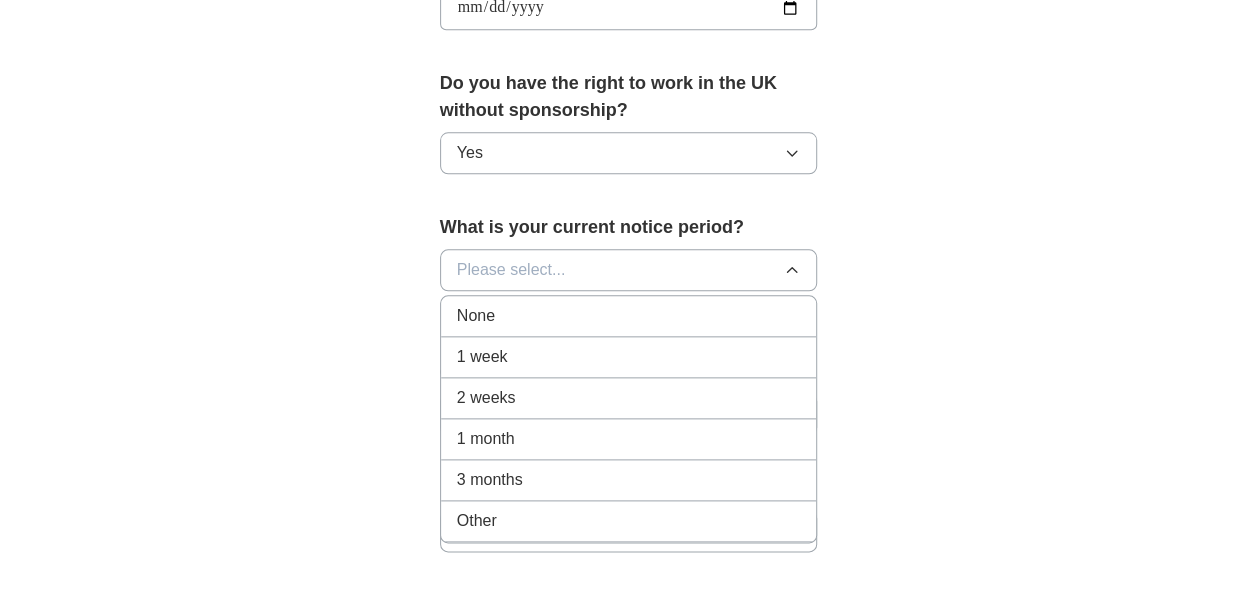 click on "None" at bounding box center [476, 316] 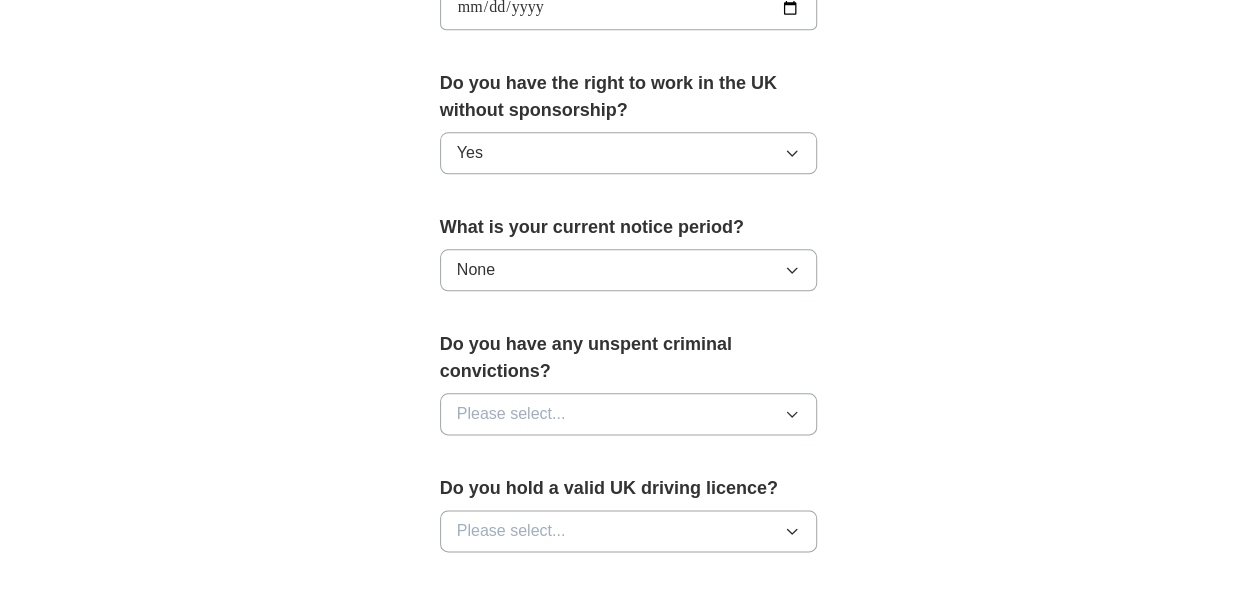 drag, startPoint x: 635, startPoint y: 264, endPoint x: 789, endPoint y: 263, distance: 154.00325 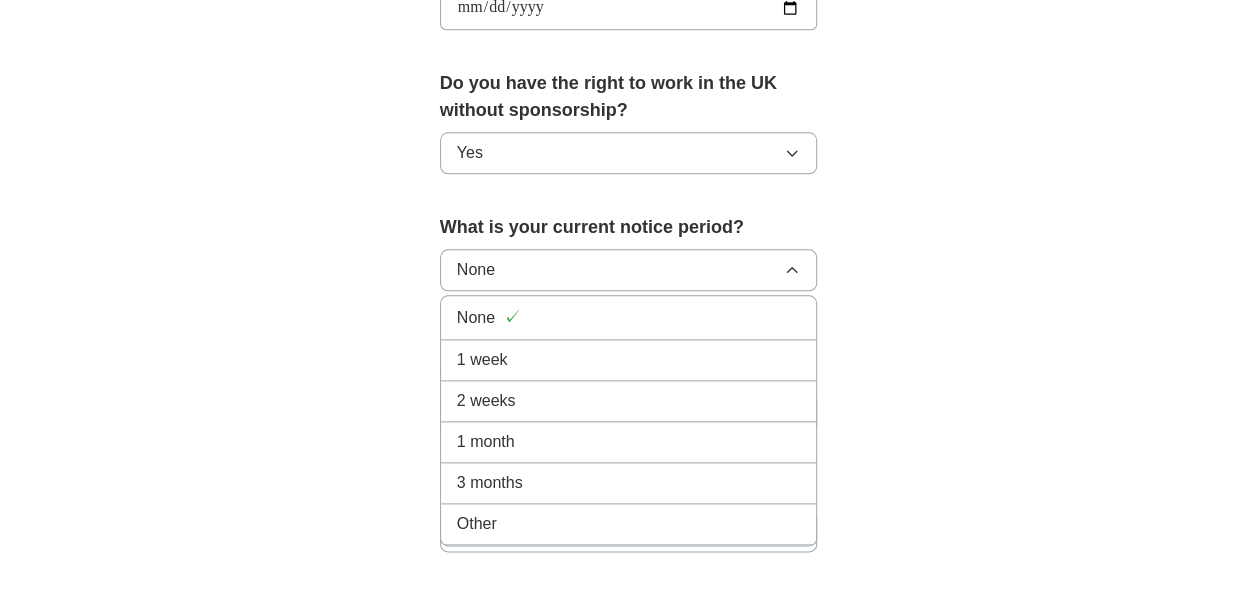 click 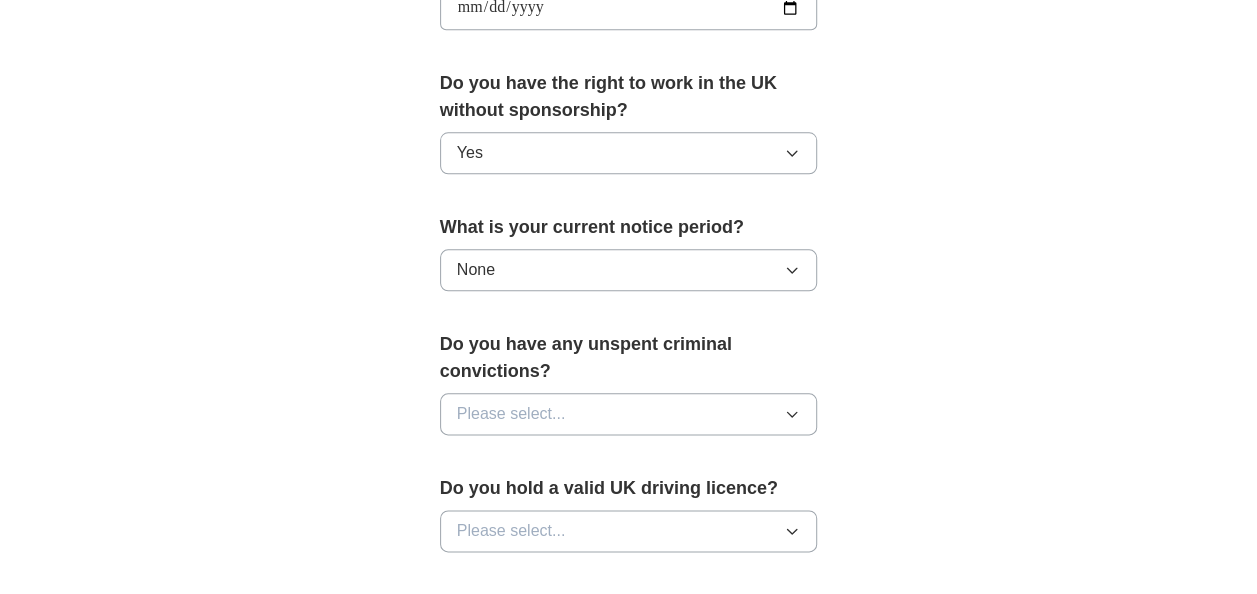 click on "None" at bounding box center [629, 270] 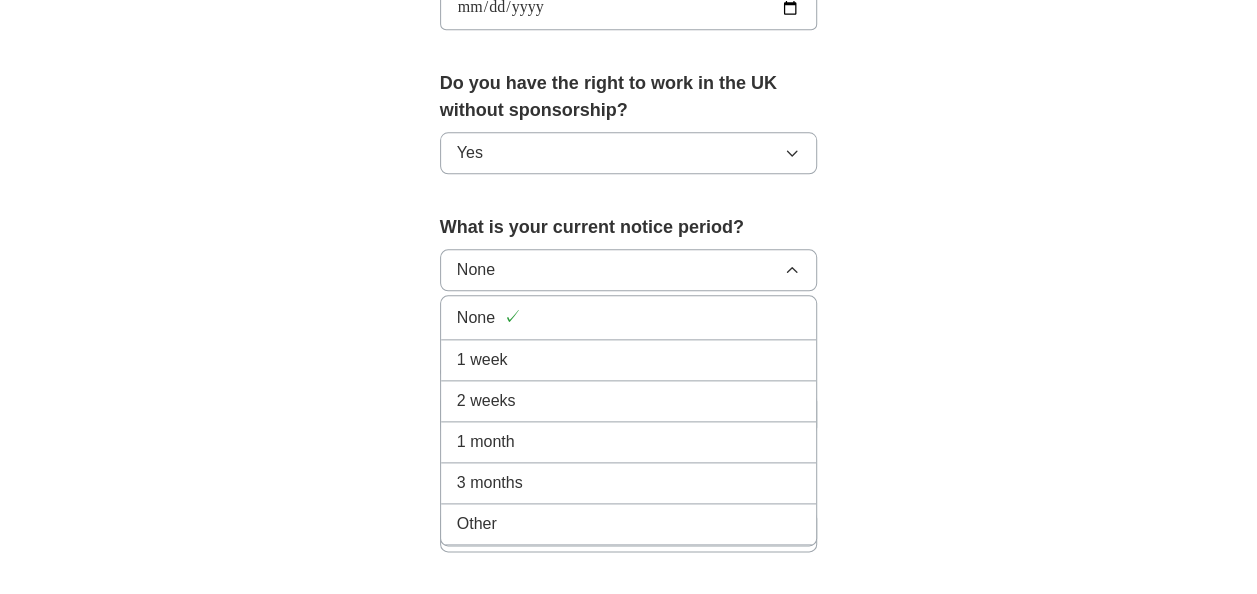 click on "1 week" at bounding box center (482, 360) 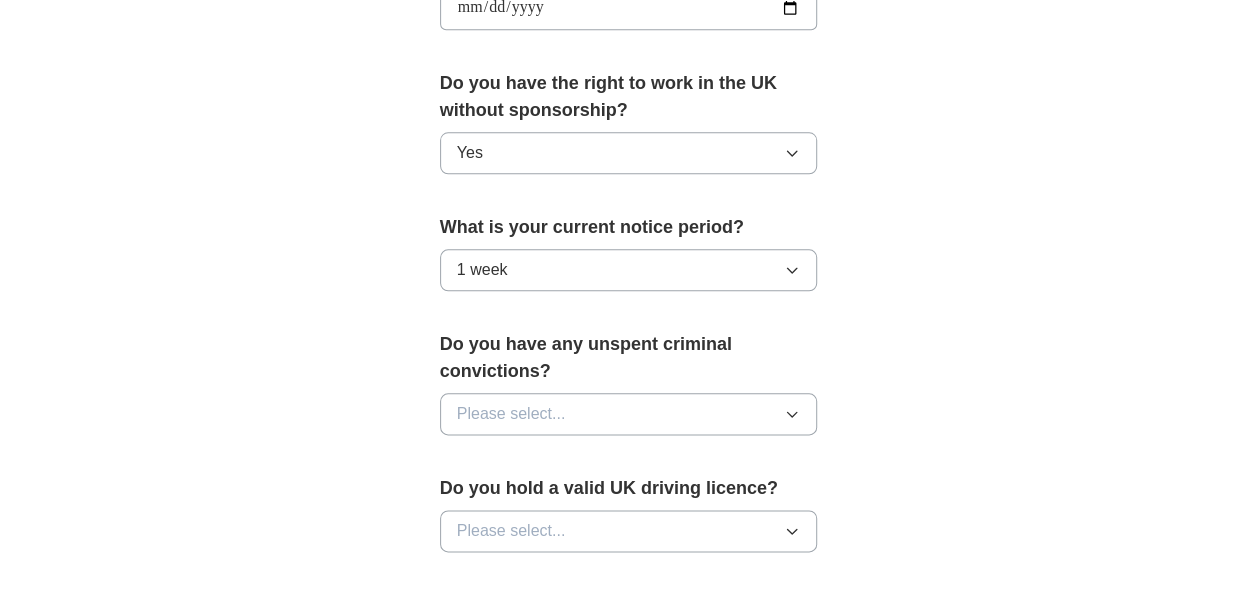 click on "**********" at bounding box center [629, -17] 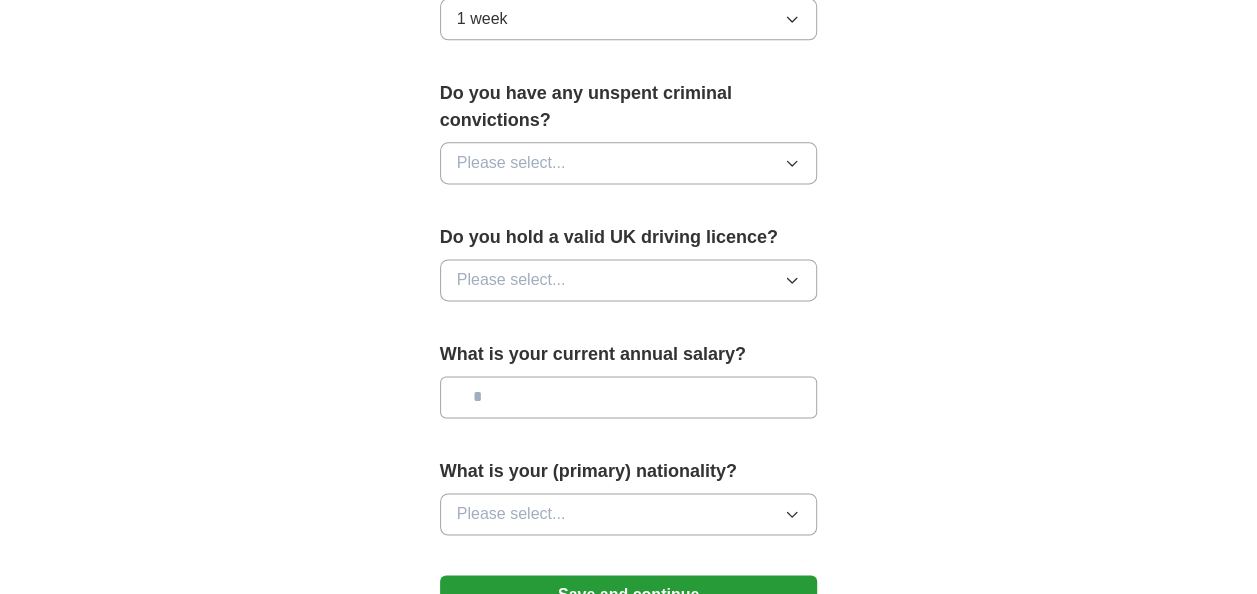 scroll, scrollTop: 1280, scrollLeft: 0, axis: vertical 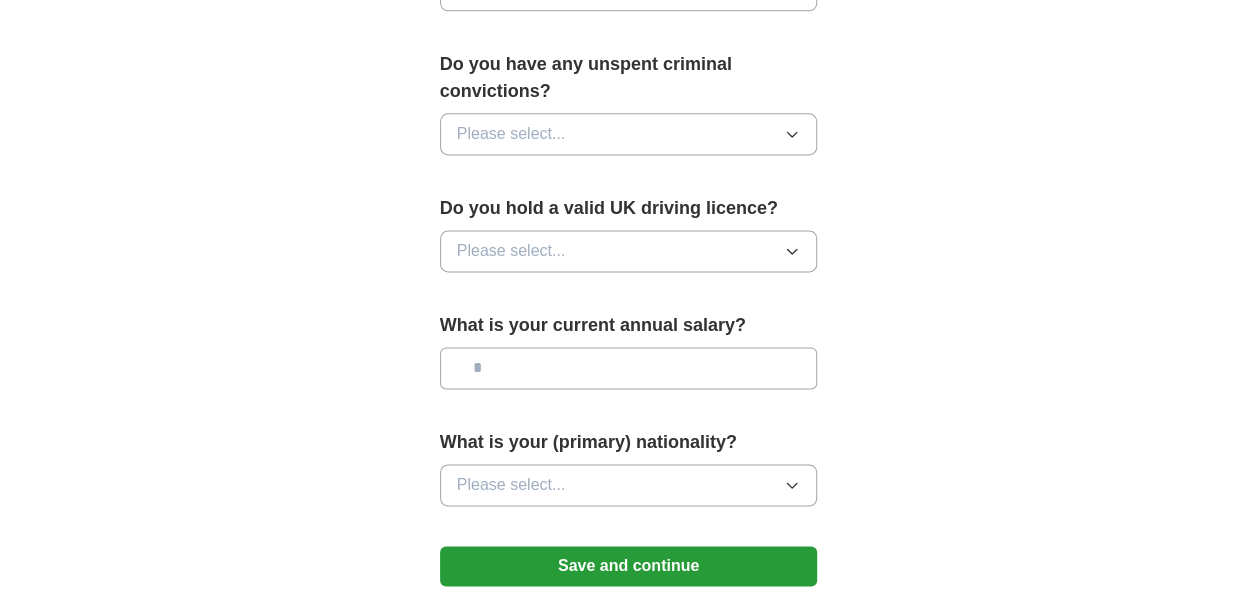 click 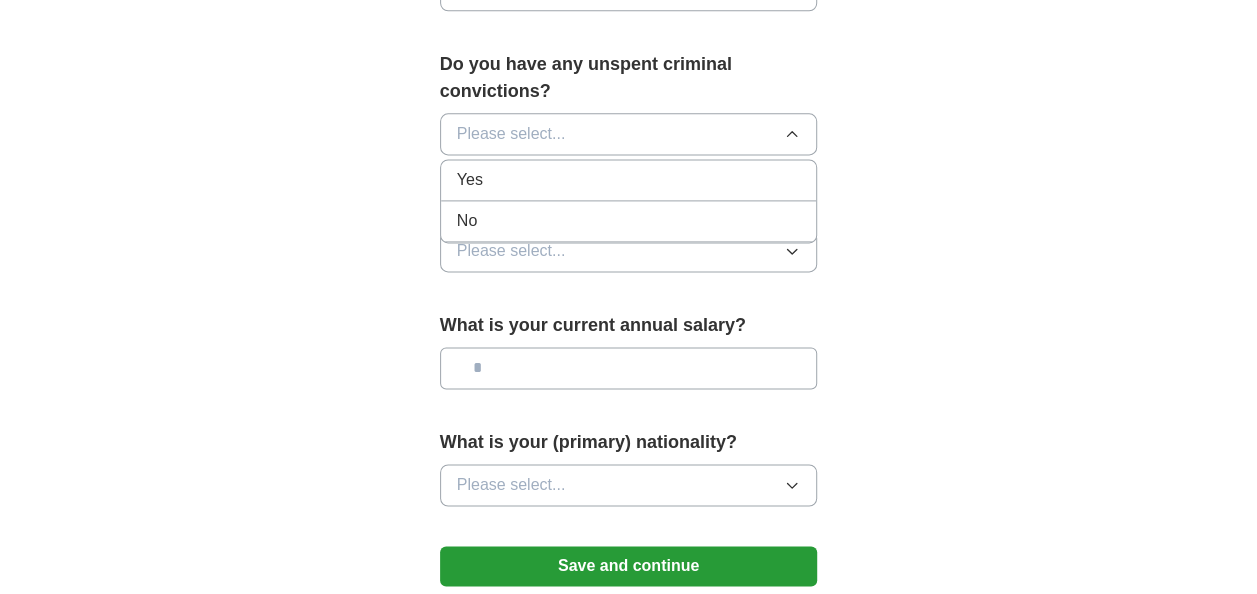 click on "No" at bounding box center [629, 221] 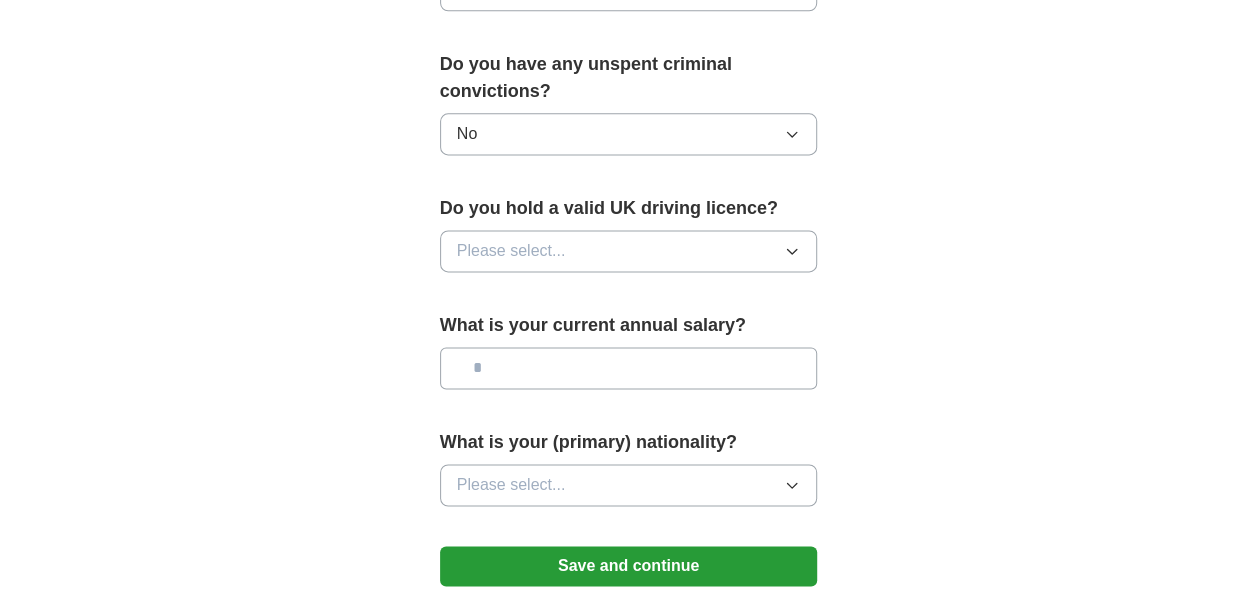 click on "Please select..." at bounding box center (629, 251) 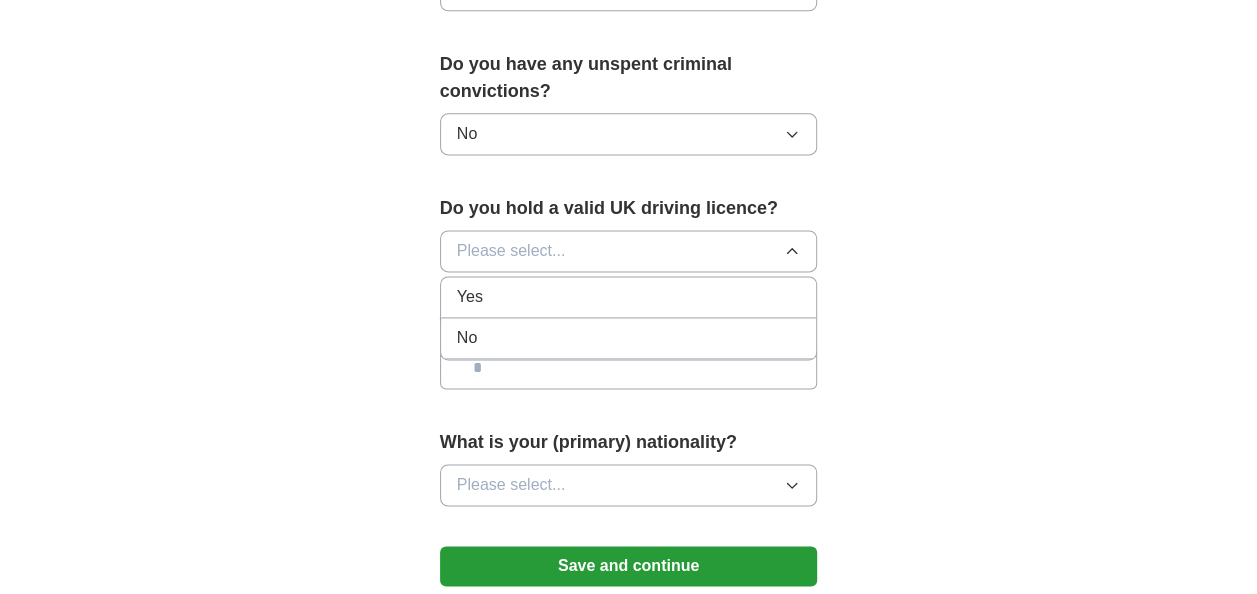 click on "No" at bounding box center [629, 338] 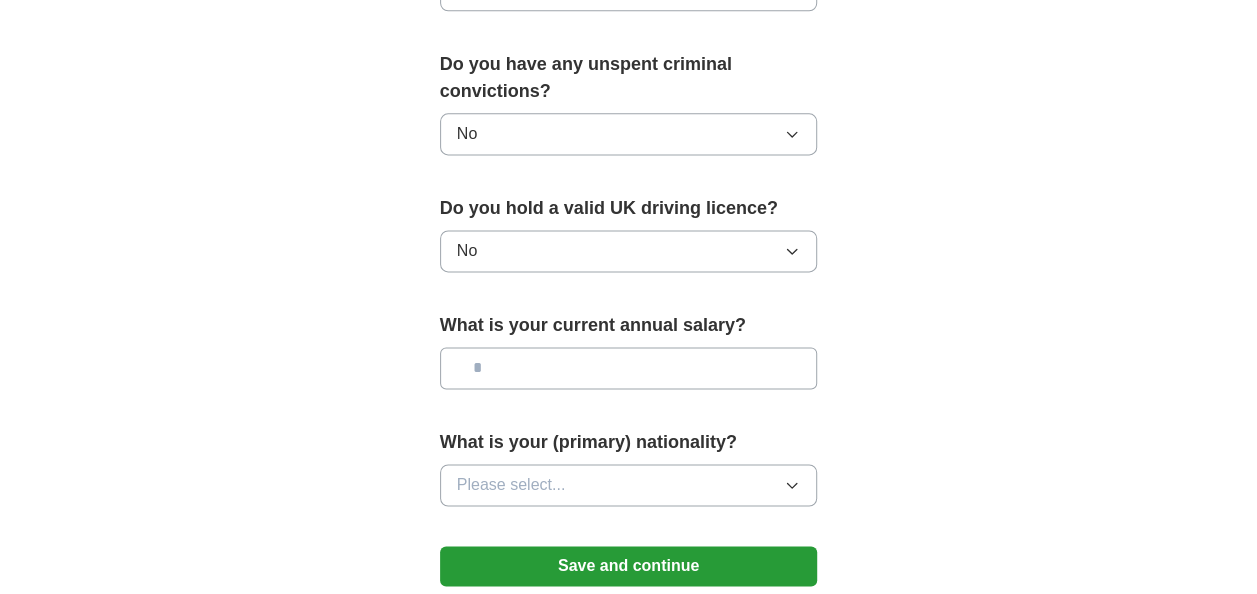 click at bounding box center (629, 368) 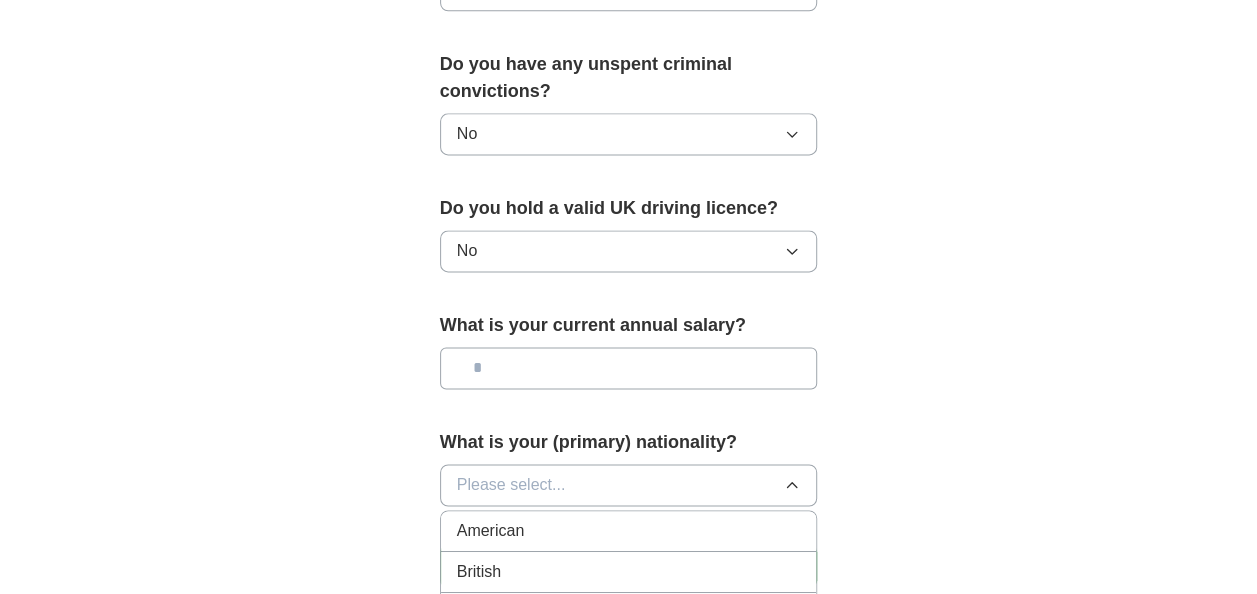 click on "British" at bounding box center (629, 572) 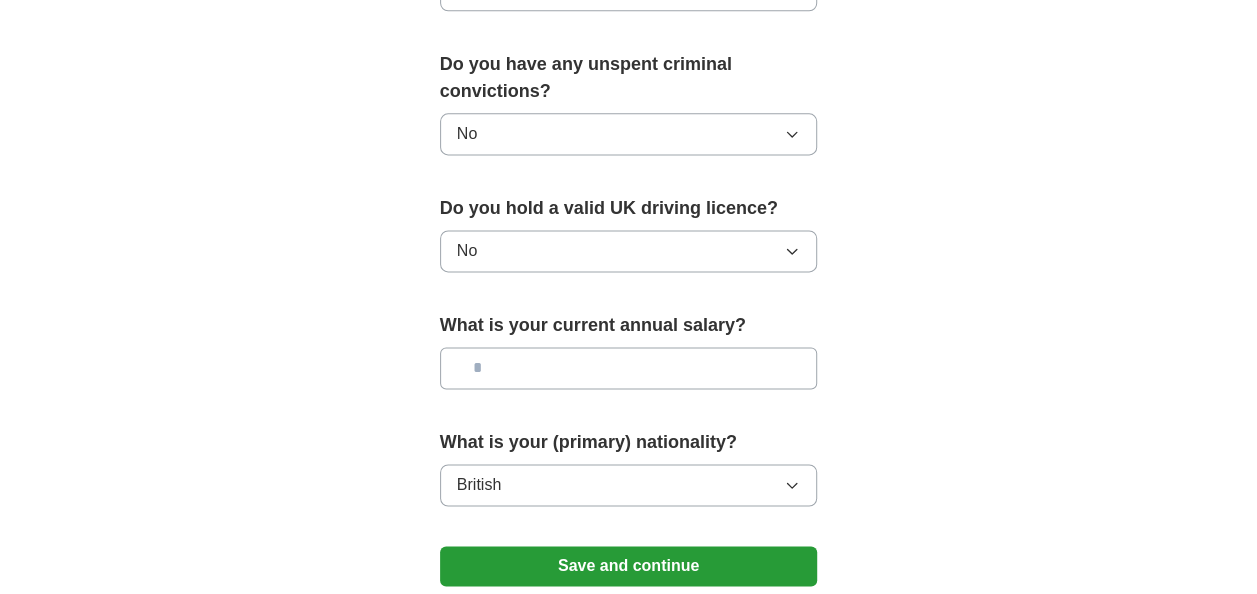 click on "**********" at bounding box center (629, -297) 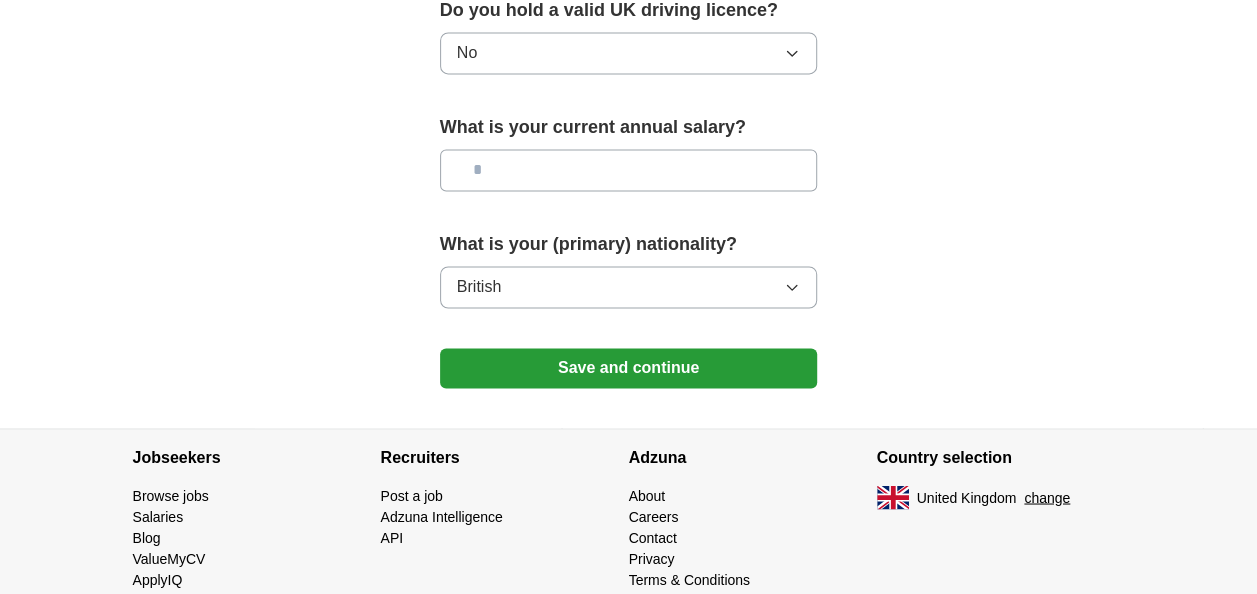 scroll, scrollTop: 1480, scrollLeft: 0, axis: vertical 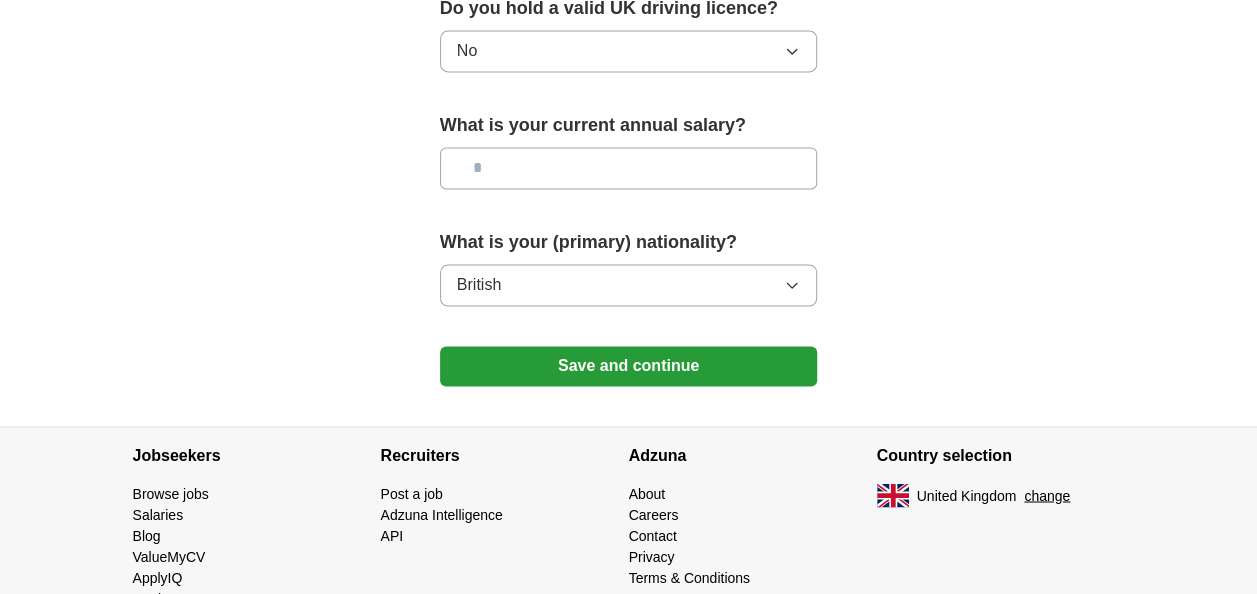 click on "Save and continue" at bounding box center [629, 366] 